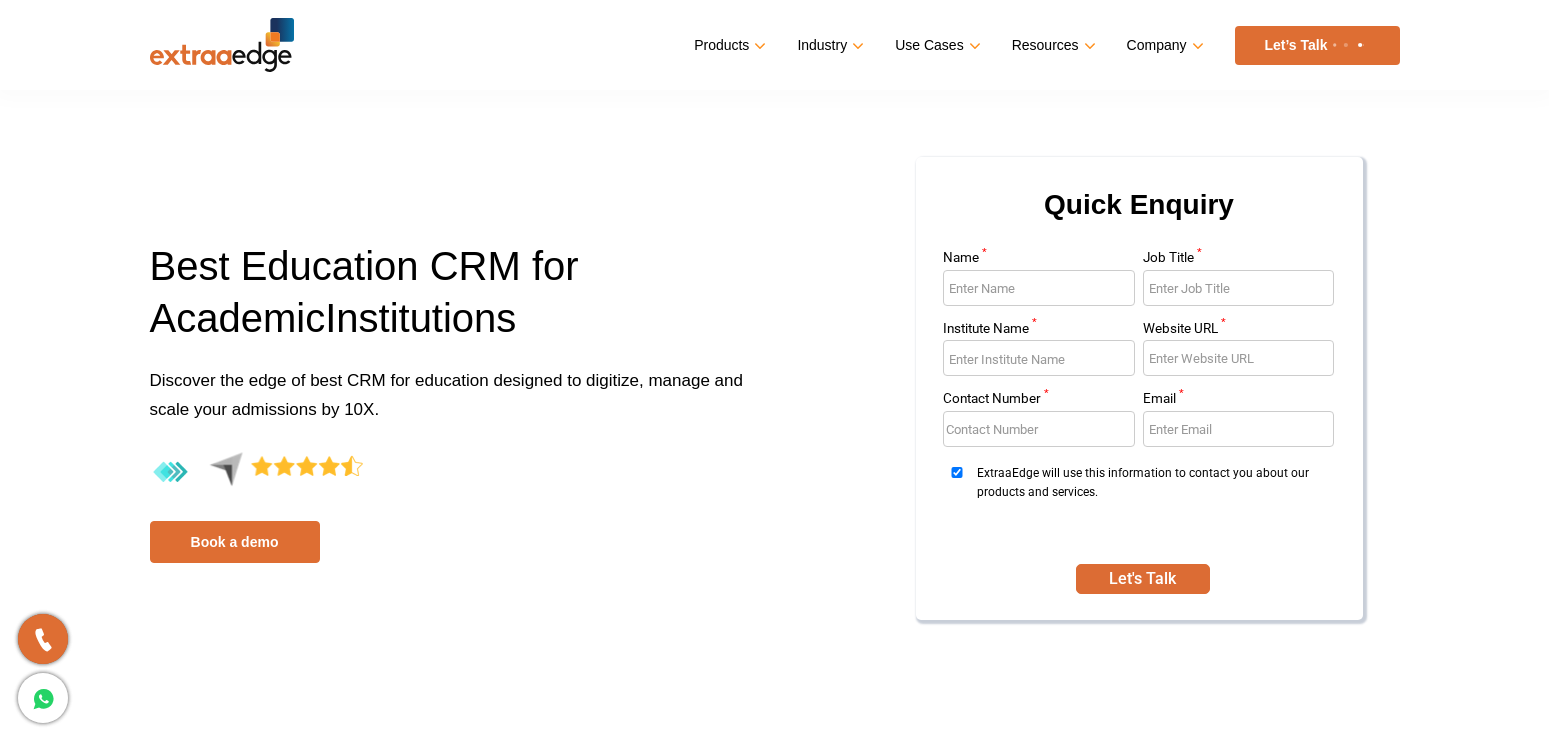 scroll, scrollTop: 0, scrollLeft: 0, axis: both 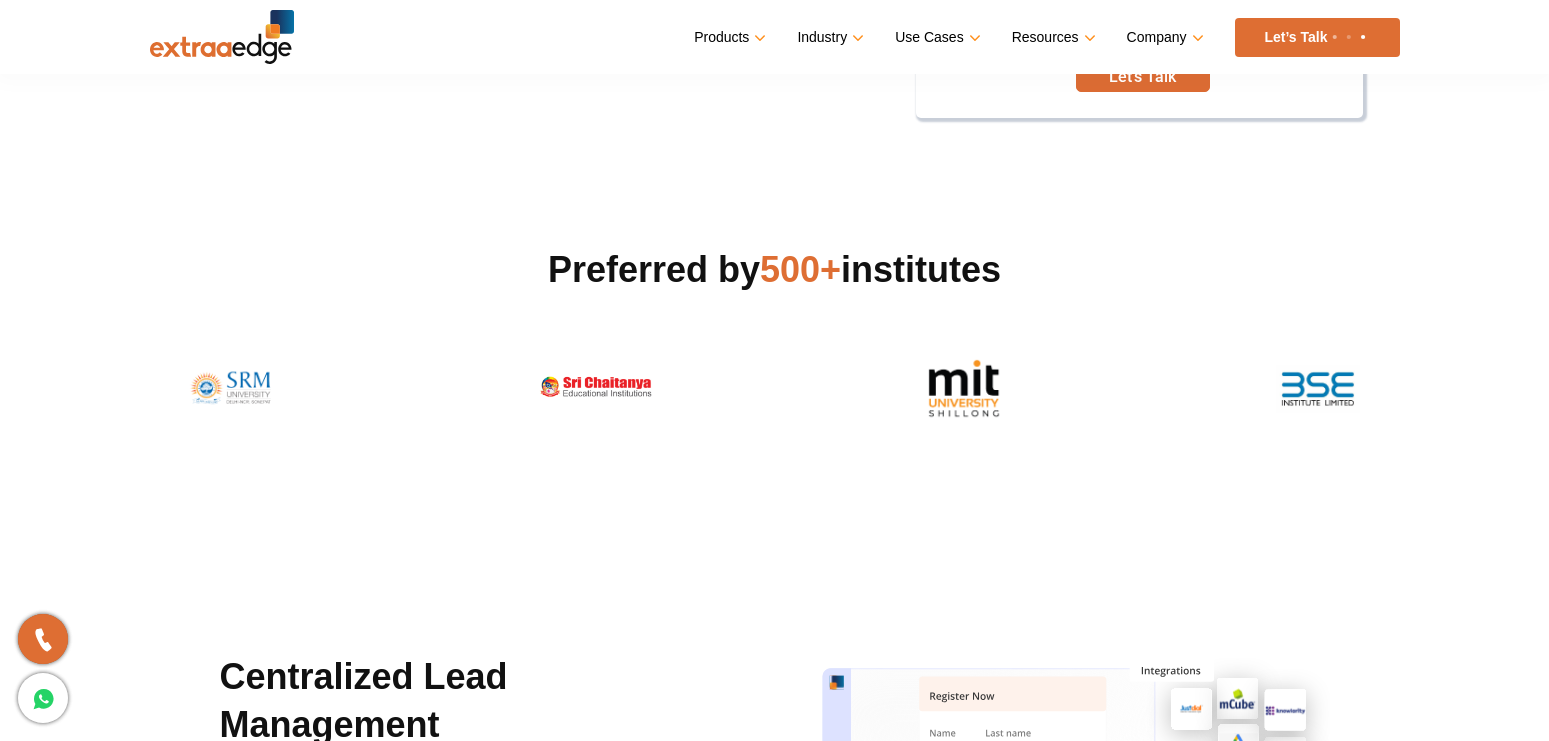 click on "500+" at bounding box center [800, 269] 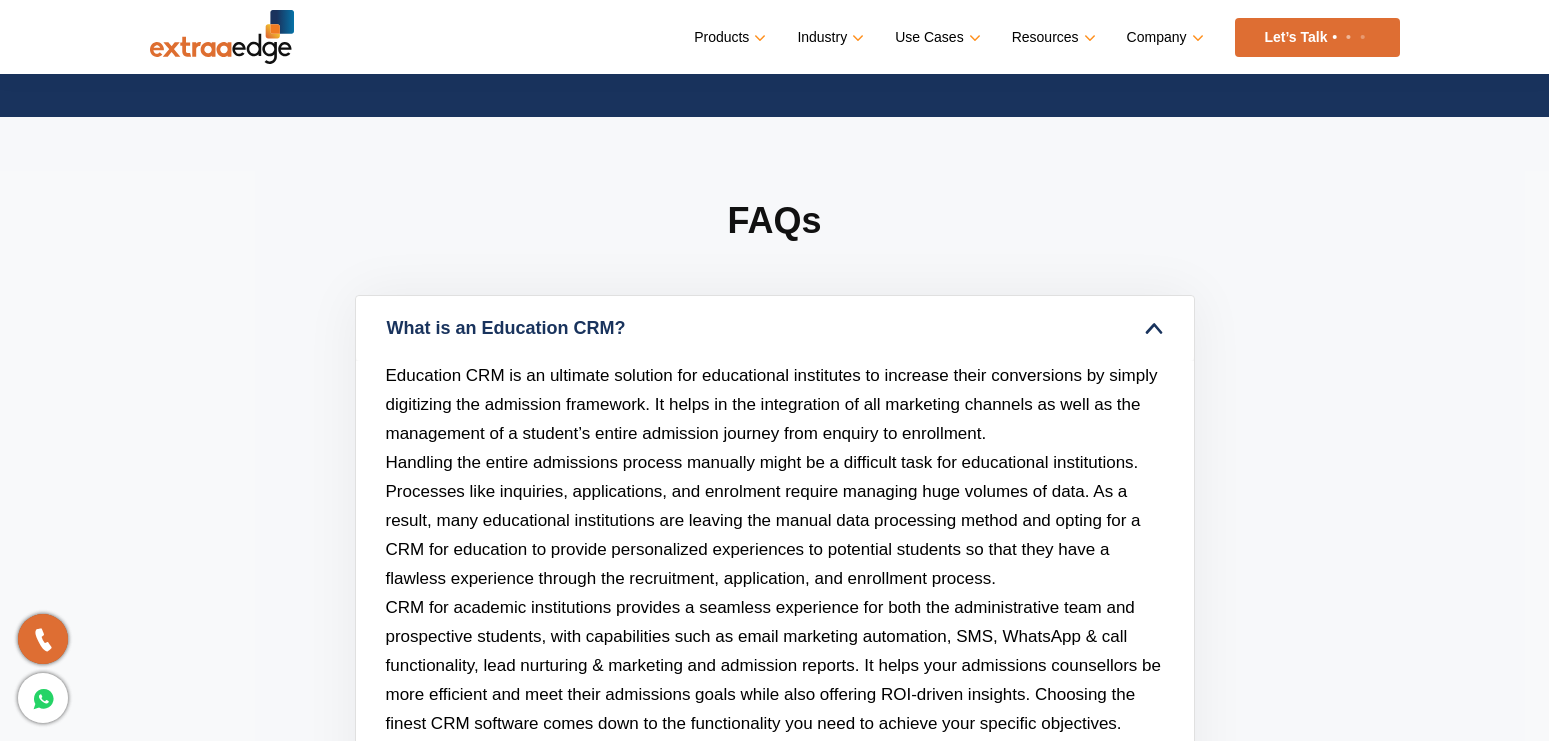 scroll, scrollTop: 8882, scrollLeft: 0, axis: vertical 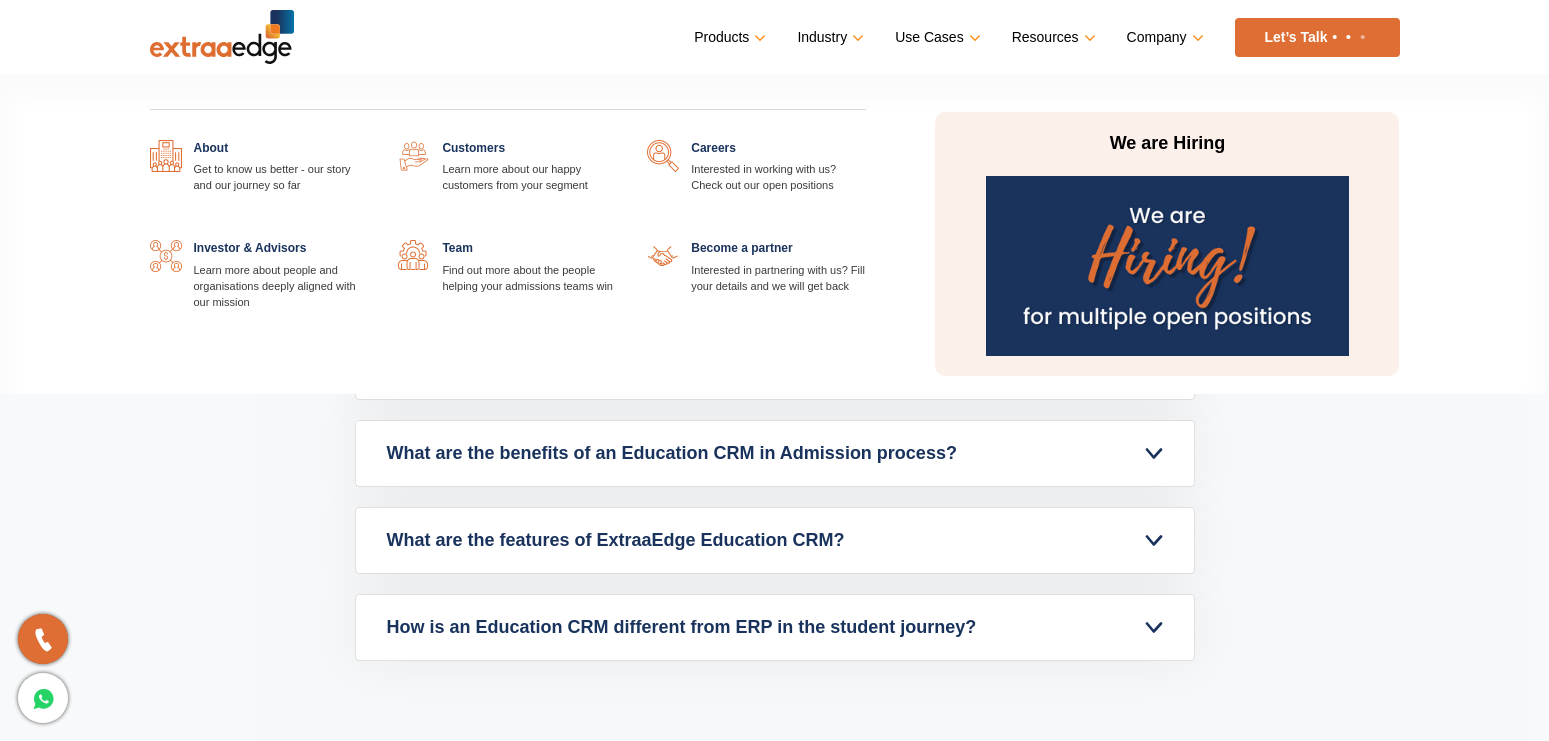 click on "Company" at bounding box center (1163, 37) 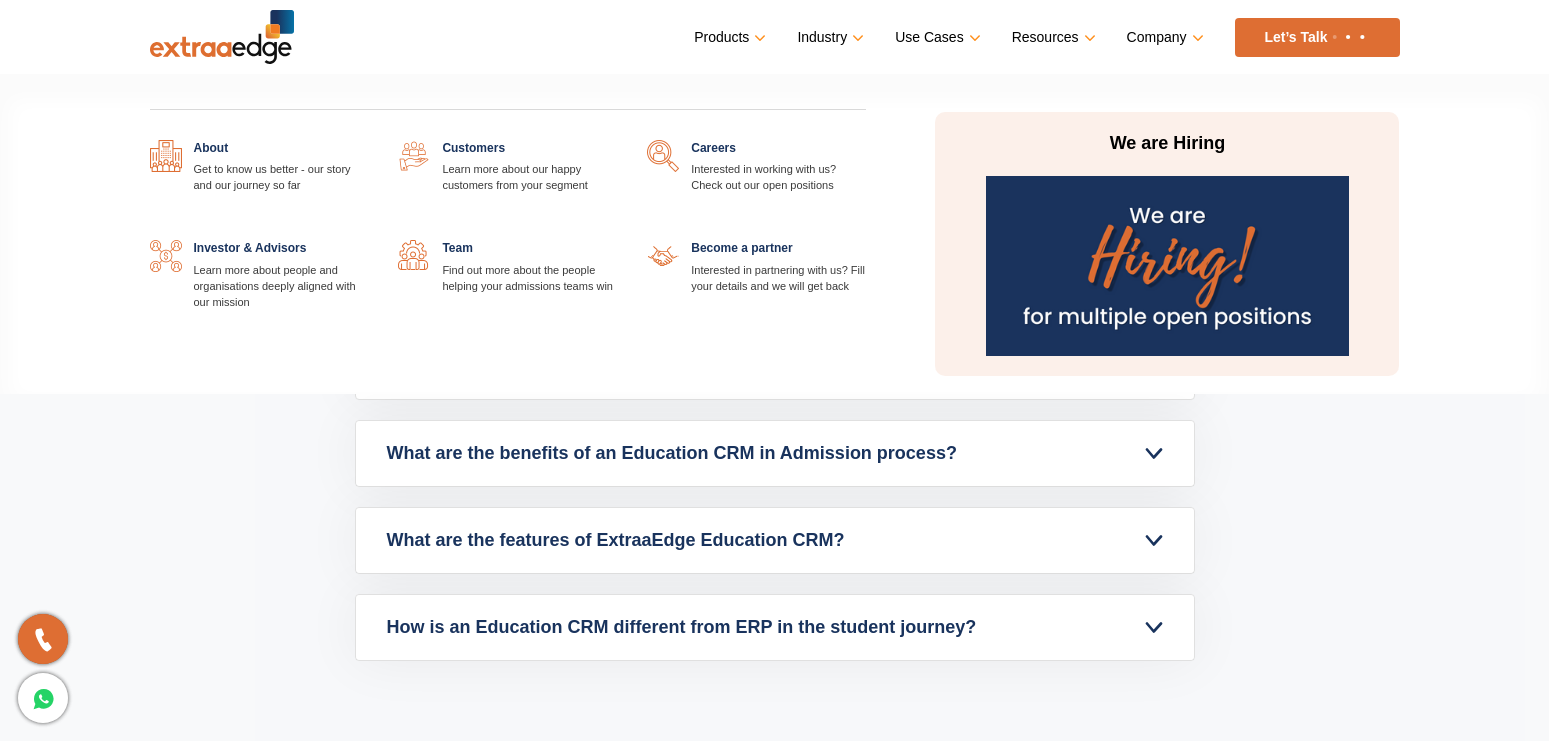 click at bounding box center [368, 140] 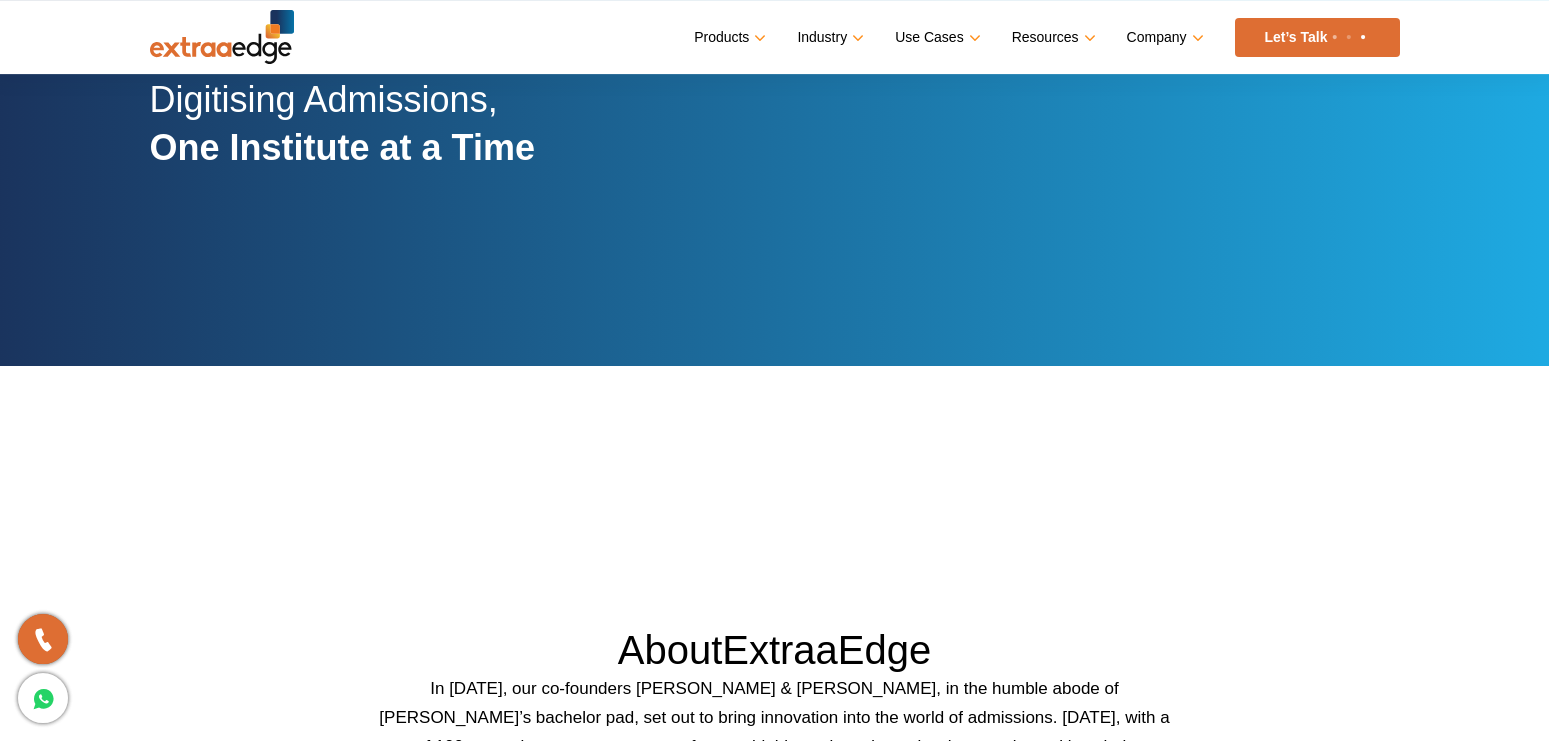 scroll, scrollTop: 102, scrollLeft: 0, axis: vertical 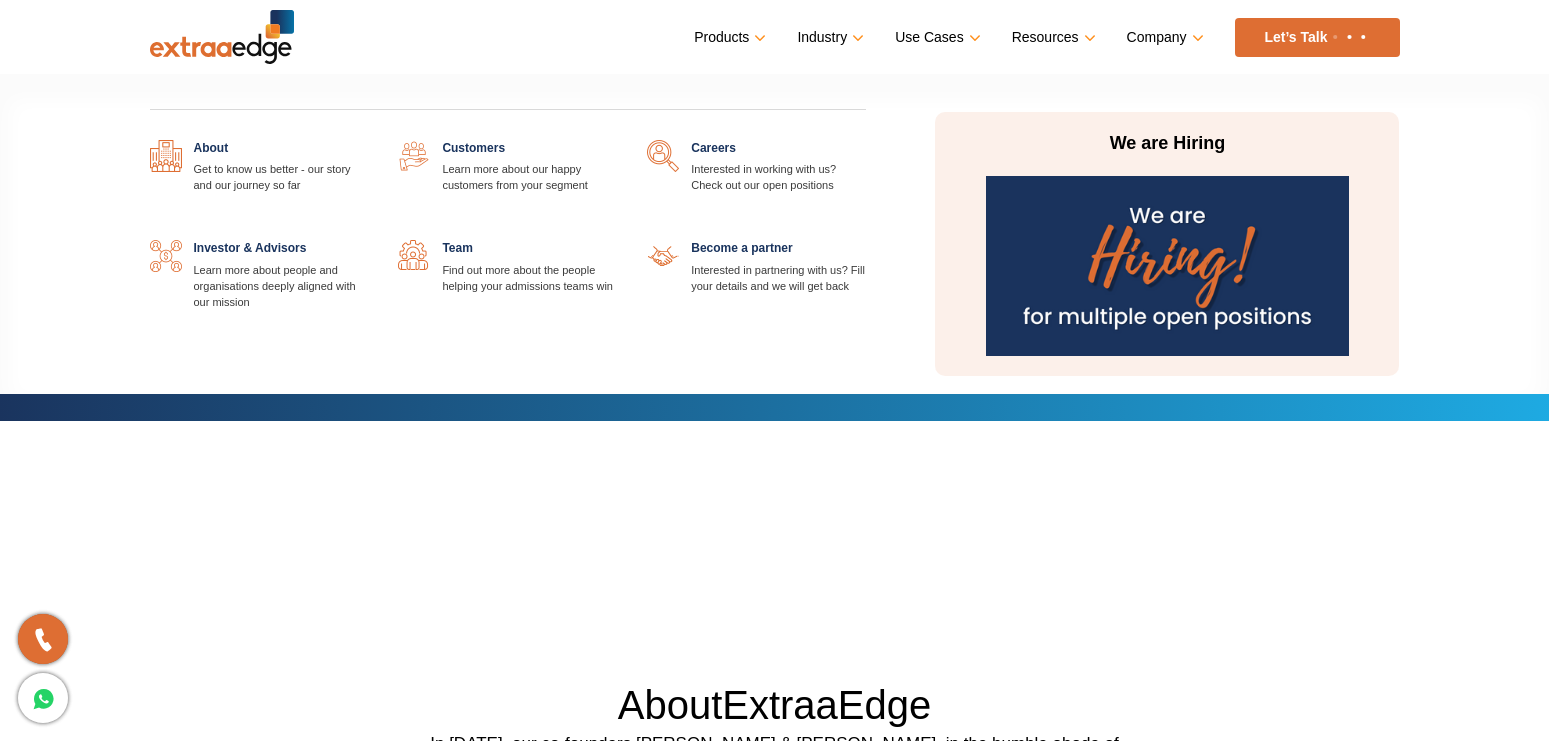 click on "Company" at bounding box center (1163, 37) 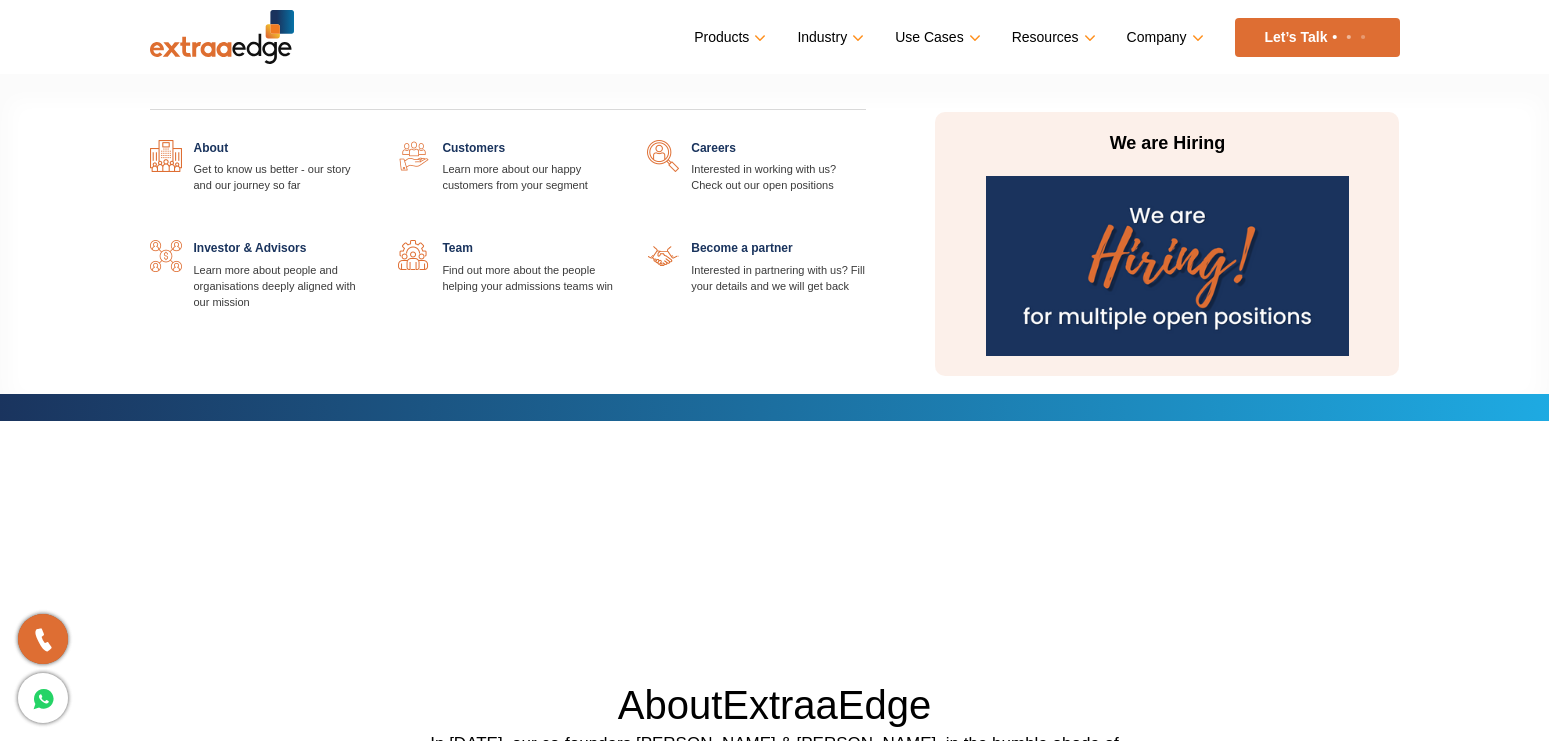 click at bounding box center [617, 140] 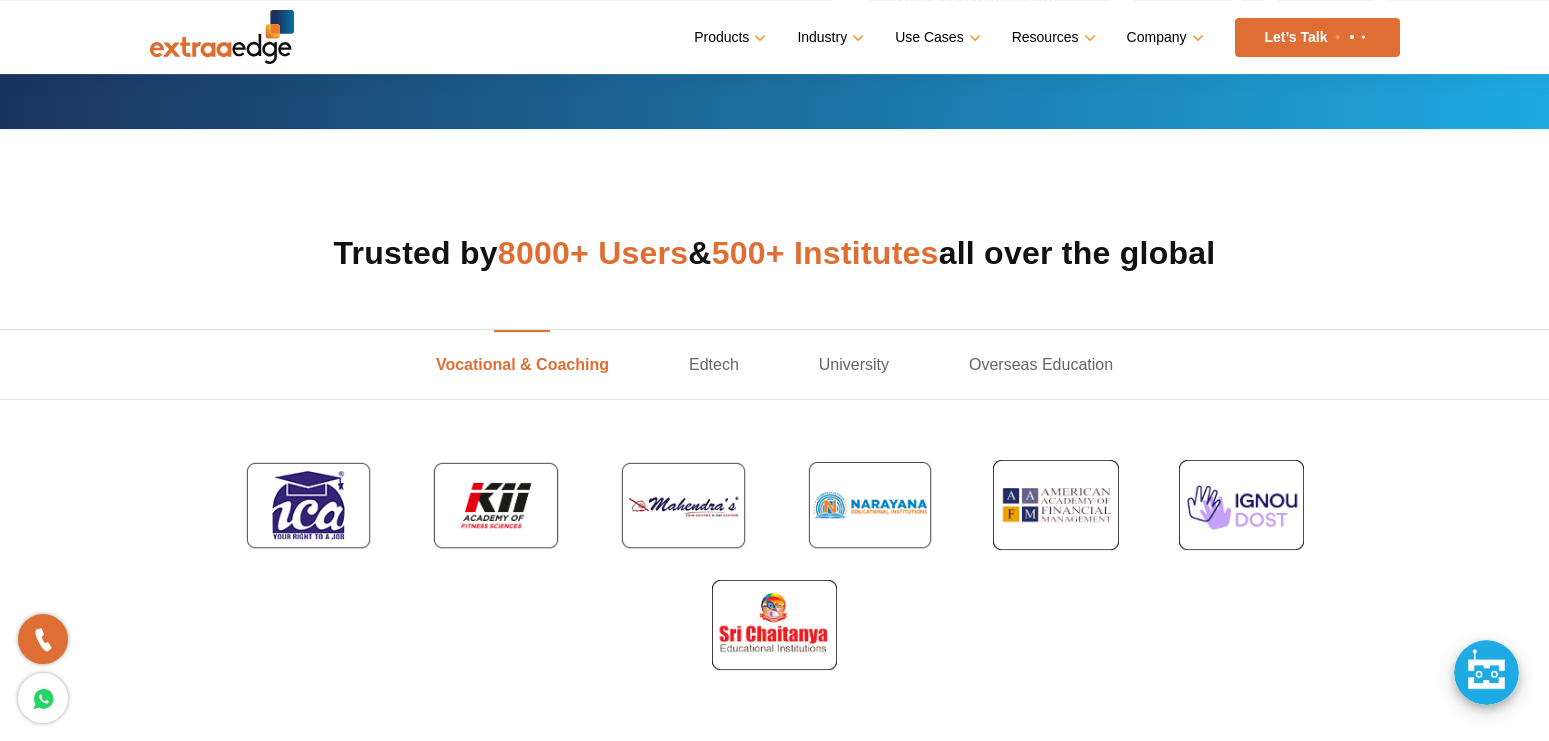 scroll, scrollTop: 510, scrollLeft: 0, axis: vertical 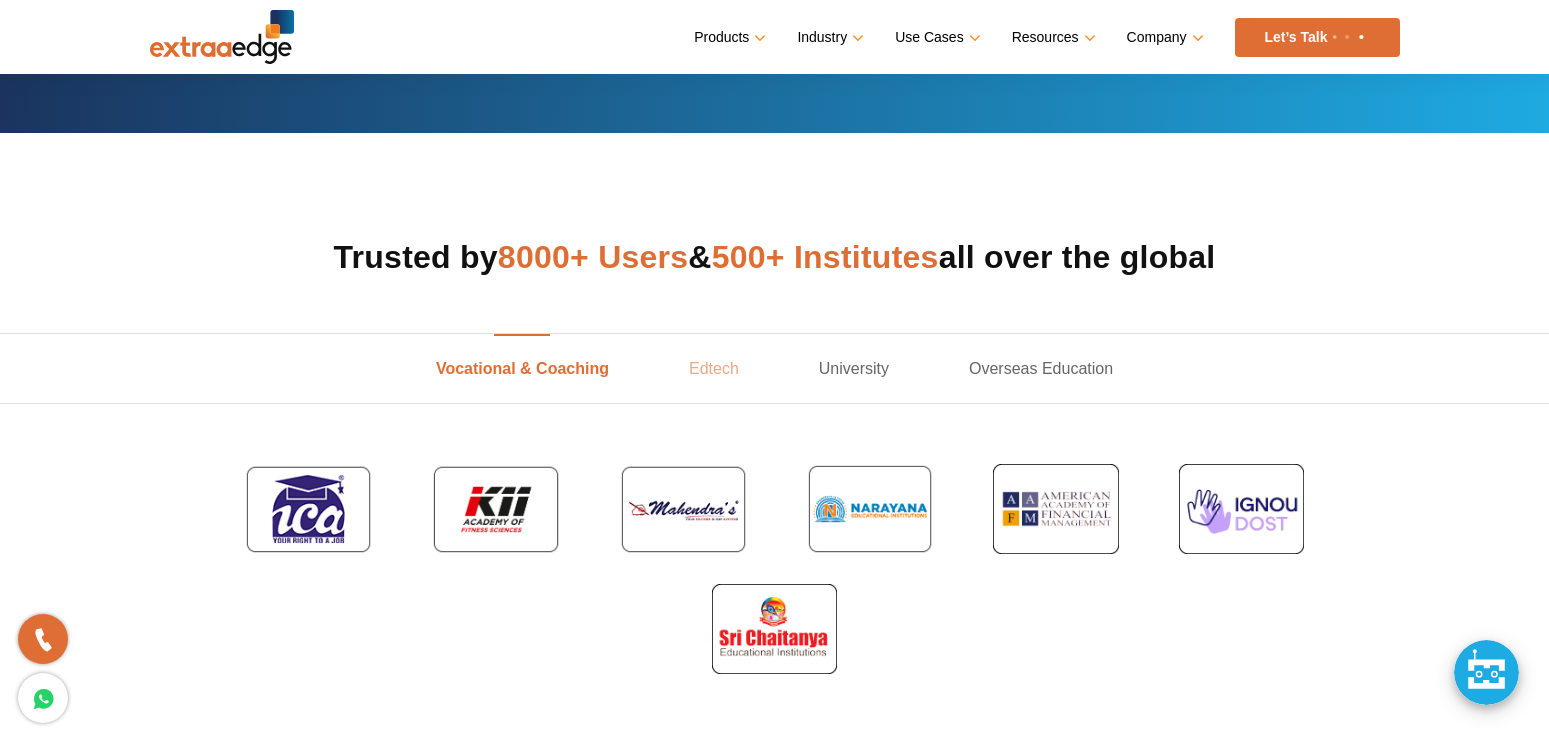 click on "Edtech" at bounding box center [714, 368] 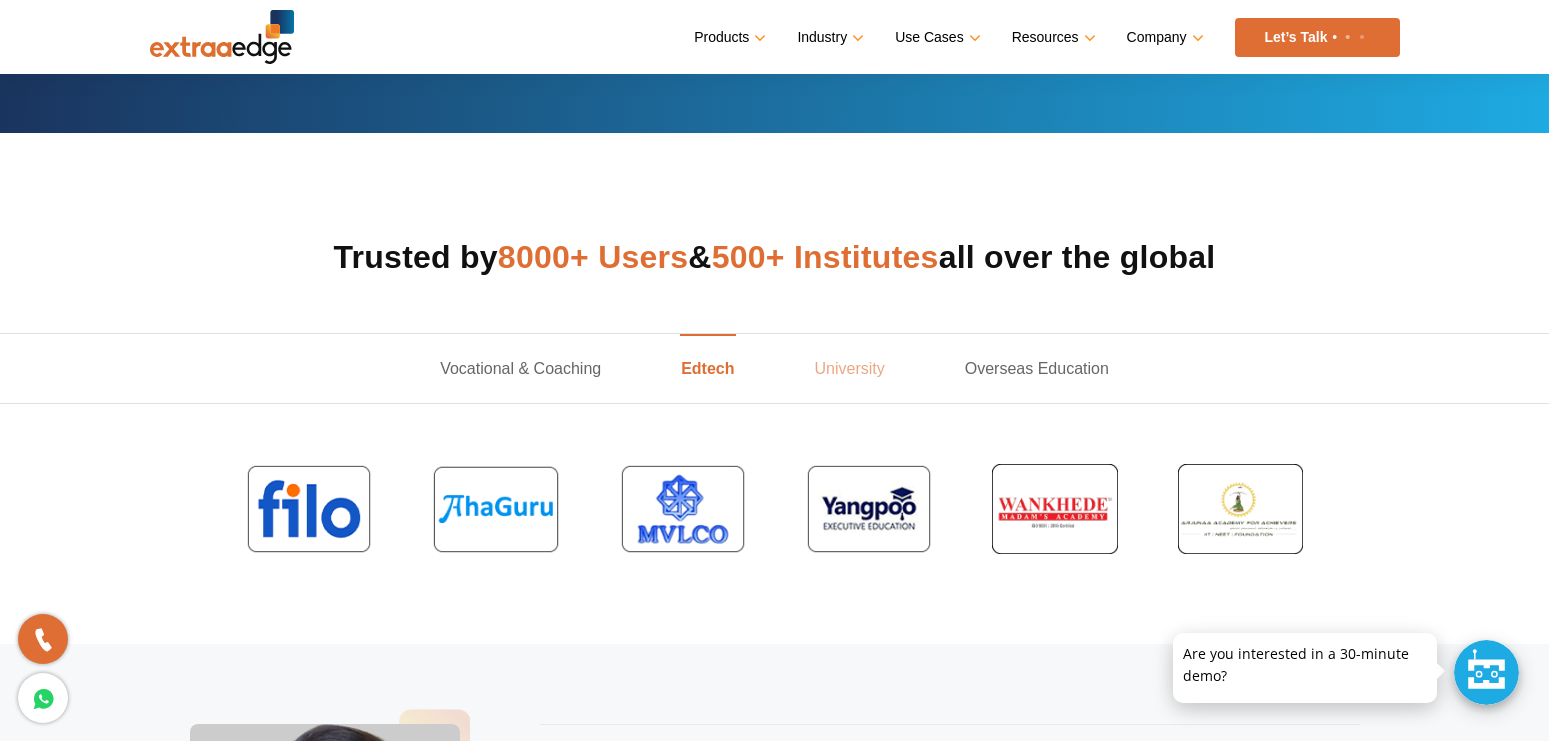 click on "University" at bounding box center (850, 368) 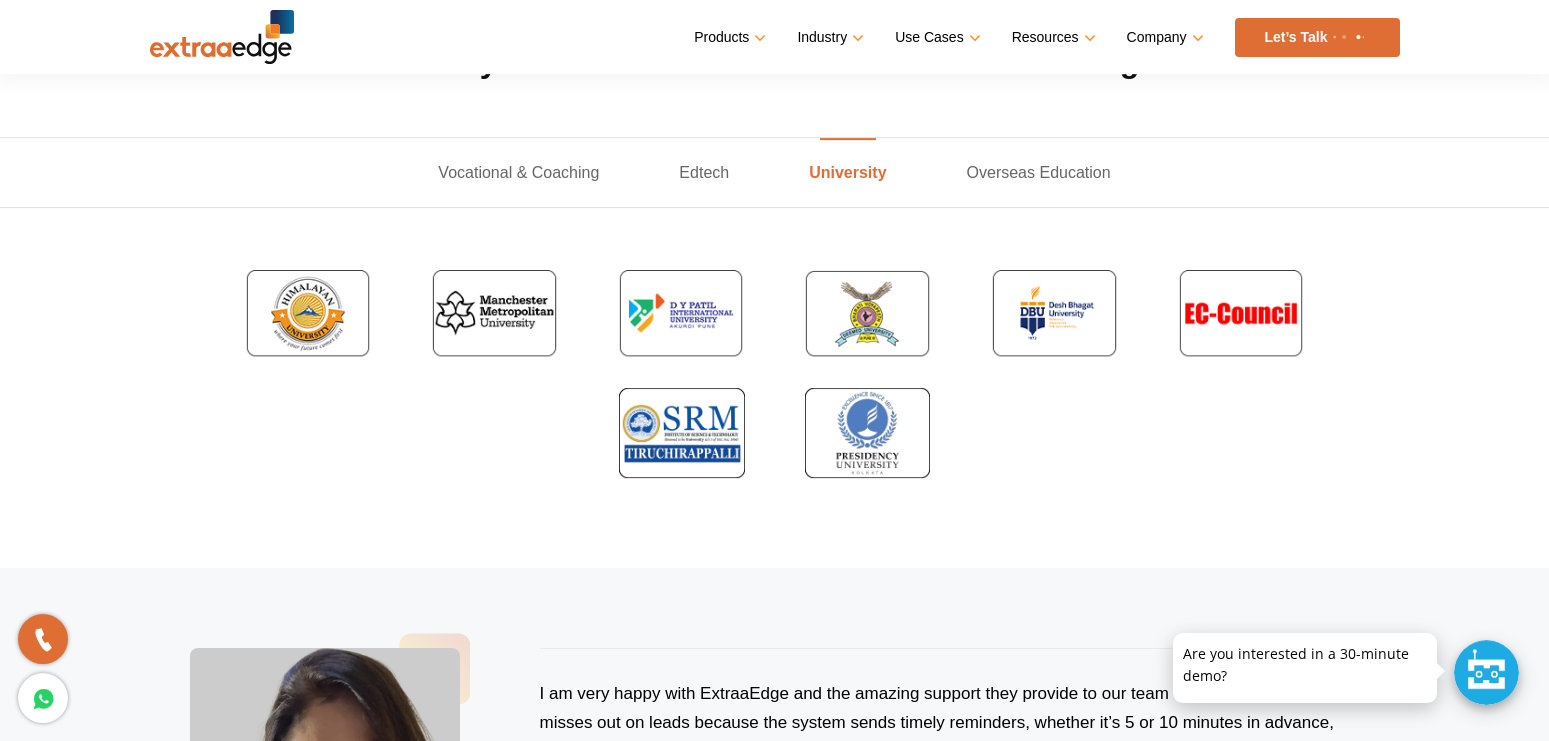 scroll, scrollTop: 714, scrollLeft: 0, axis: vertical 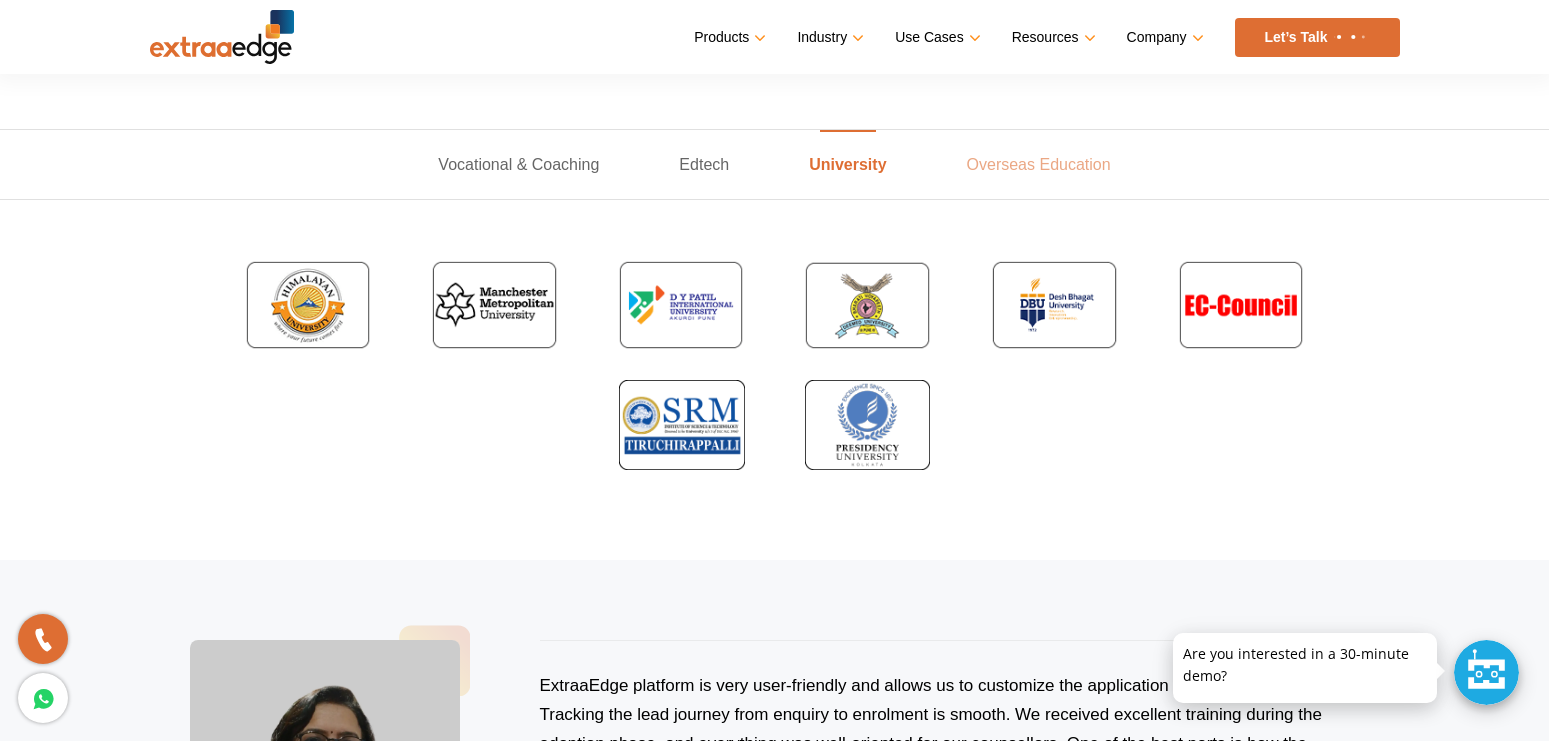 click on "Overseas Education" at bounding box center (1039, 164) 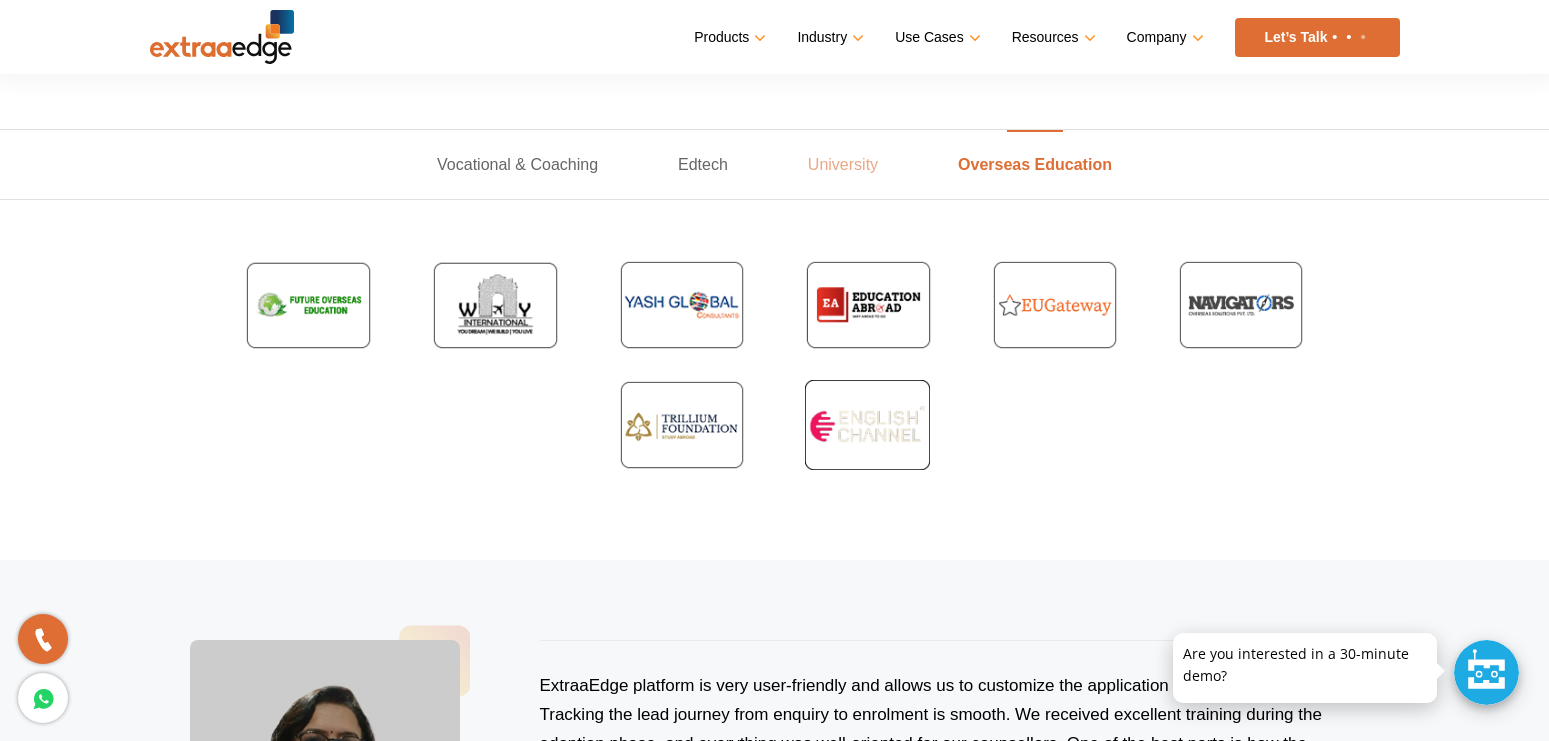 click on "University" at bounding box center (843, 164) 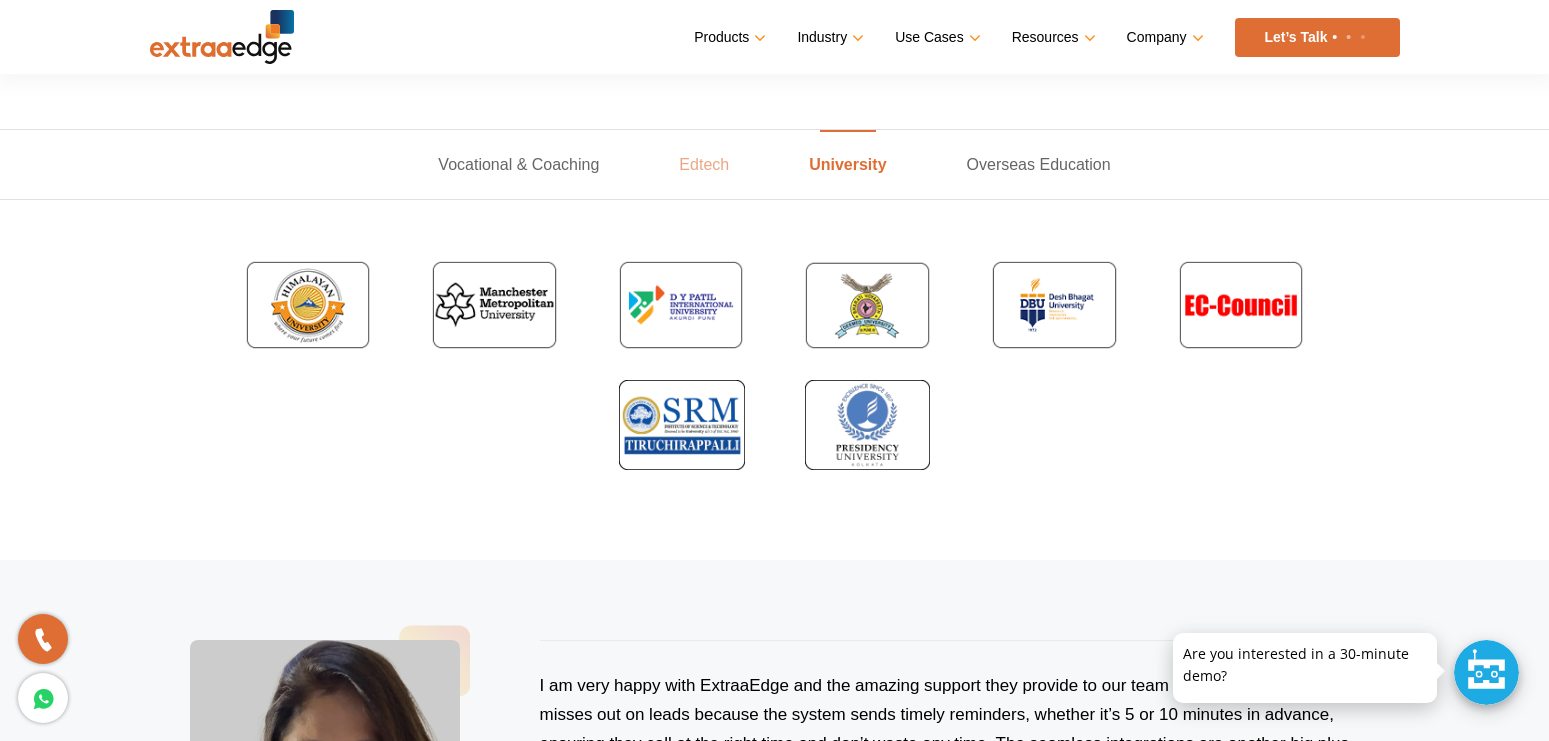 click on "Edtech" at bounding box center [704, 164] 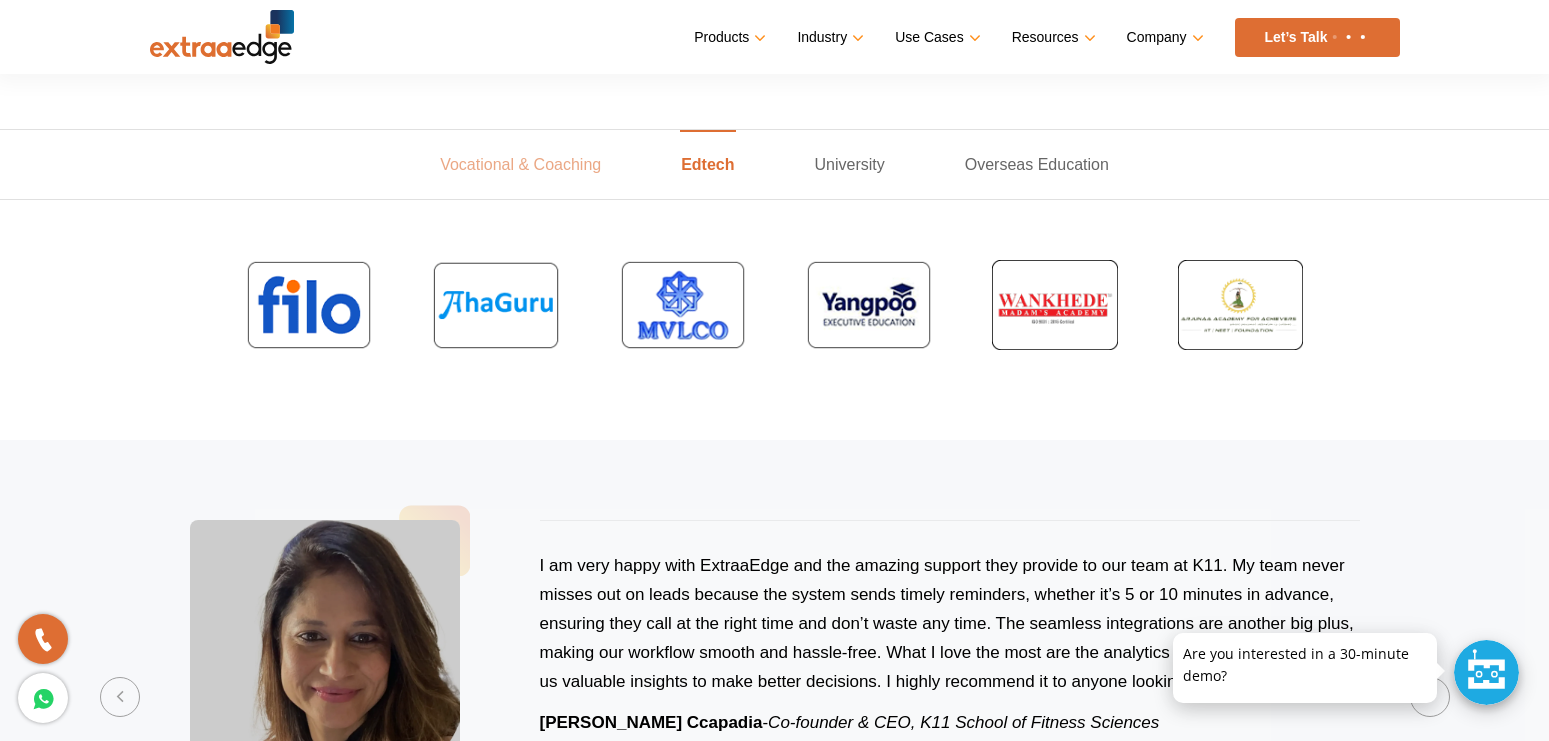 click on "Vocational & Coaching" at bounding box center [520, 164] 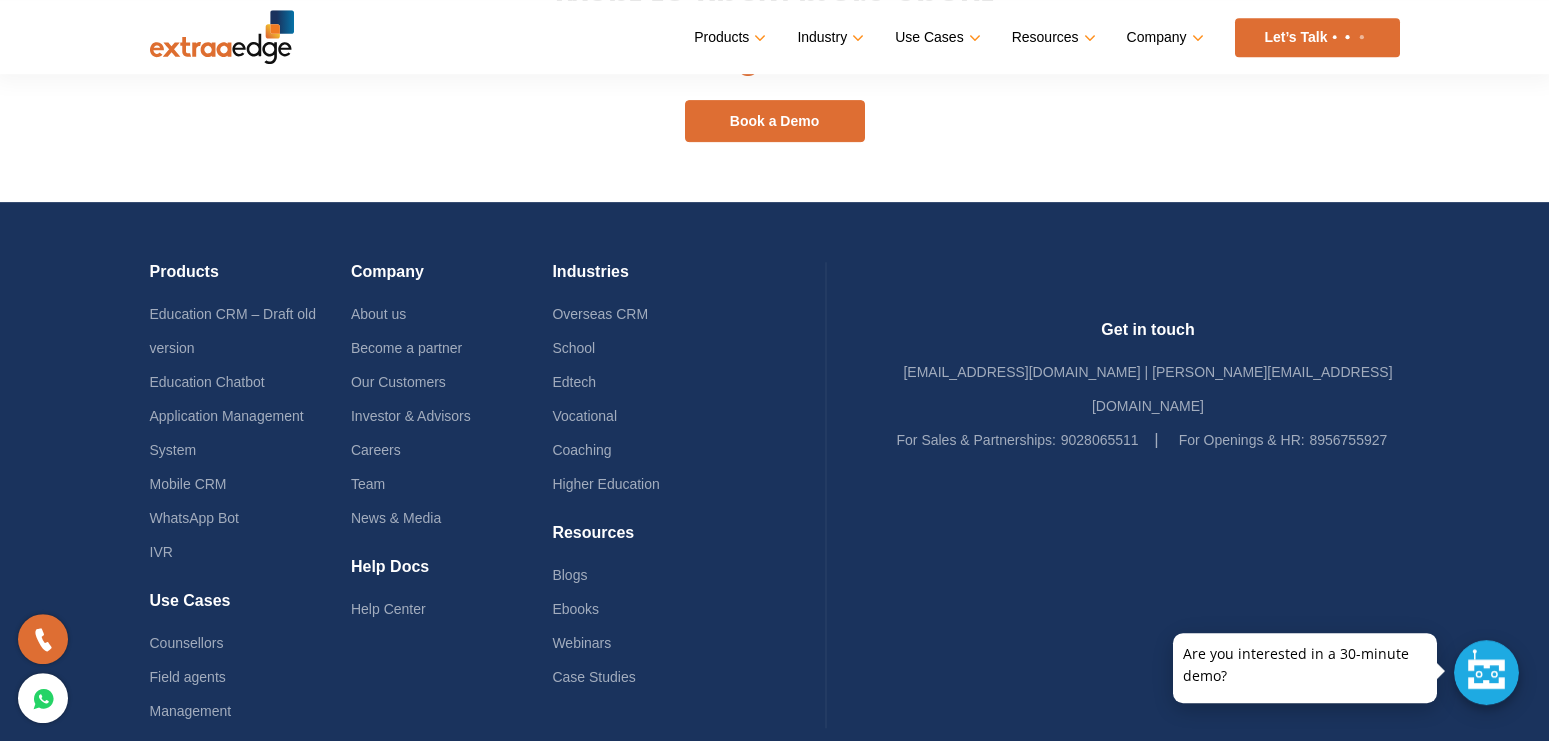 scroll, scrollTop: 2550, scrollLeft: 0, axis: vertical 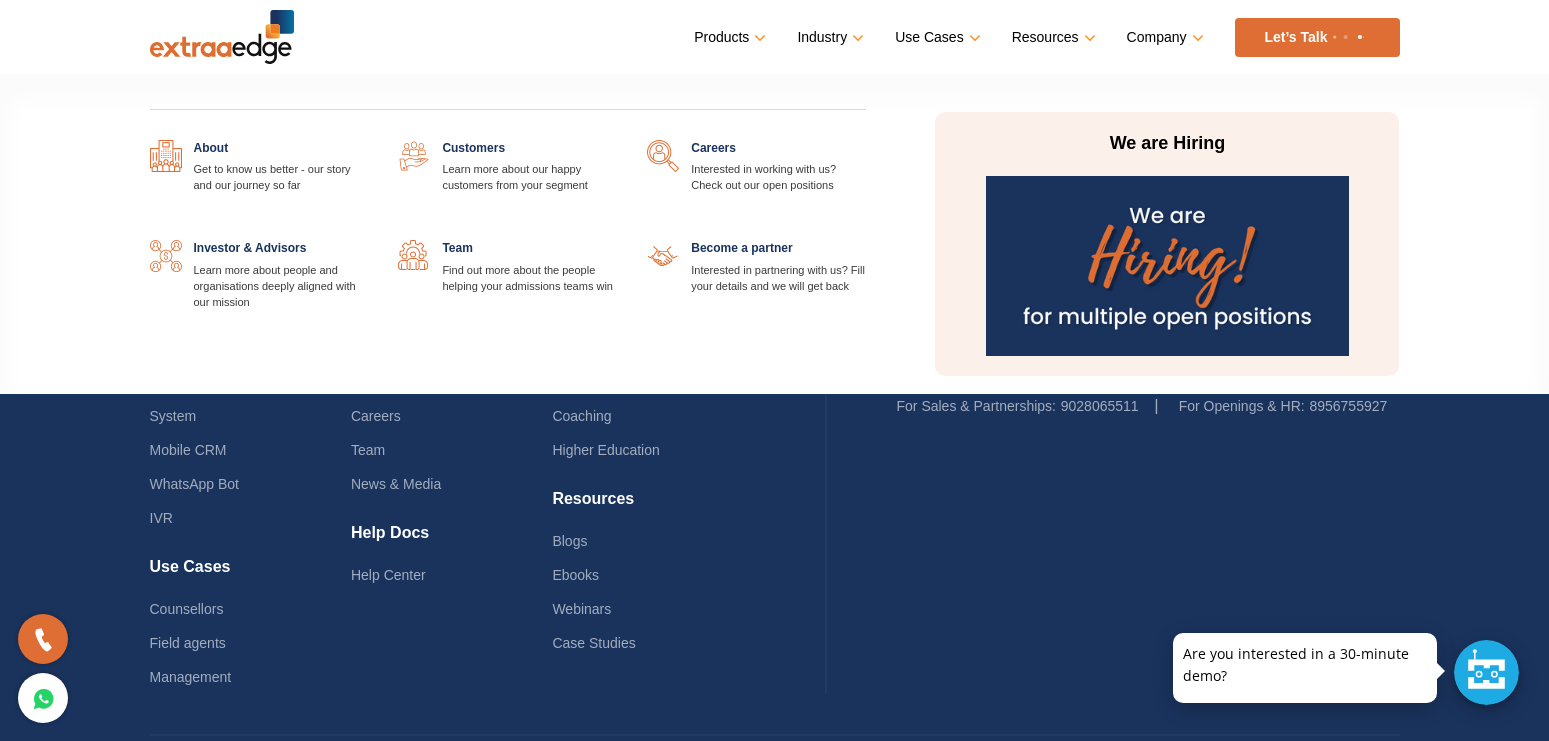click on "Company" at bounding box center (1163, 37) 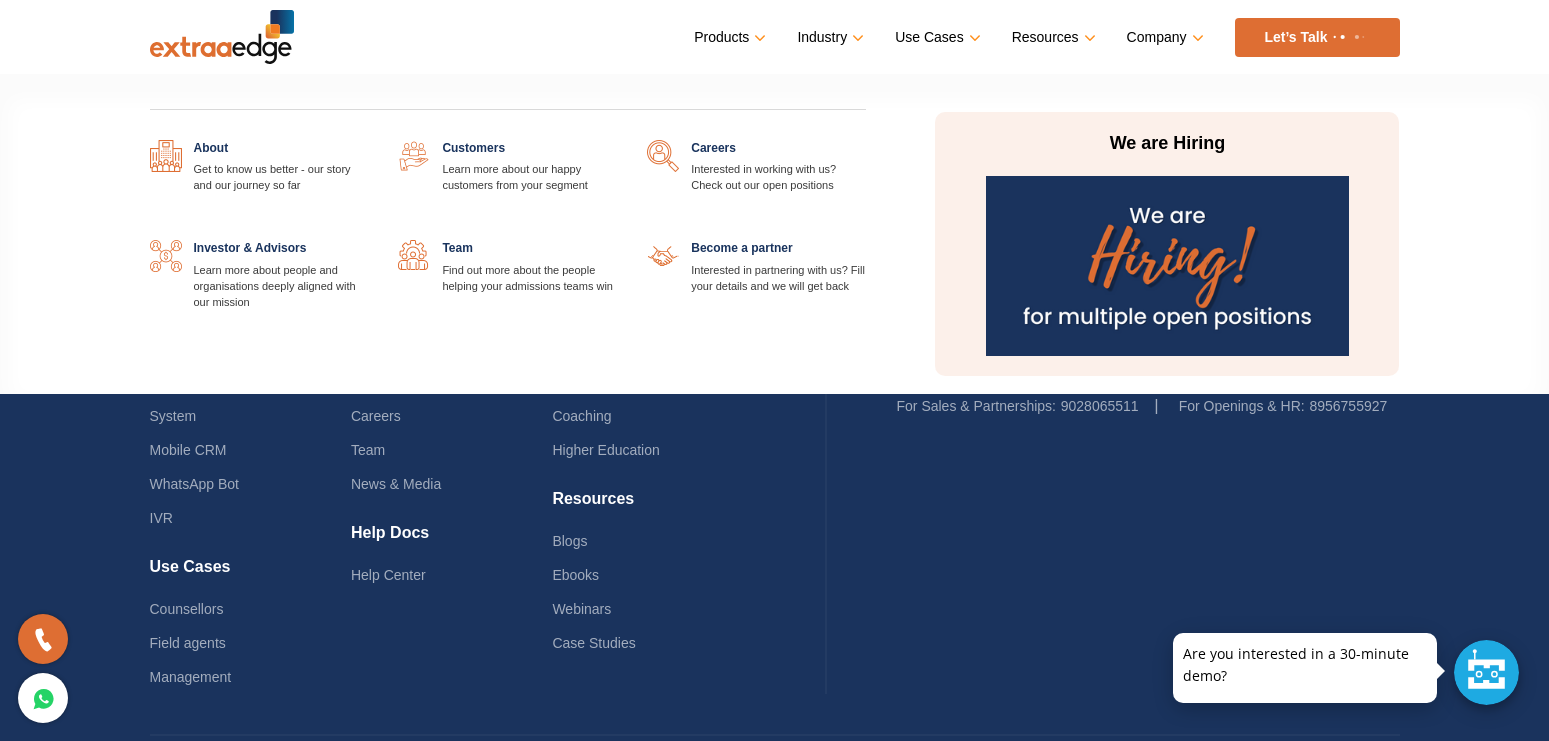 click at bounding box center (617, 240) 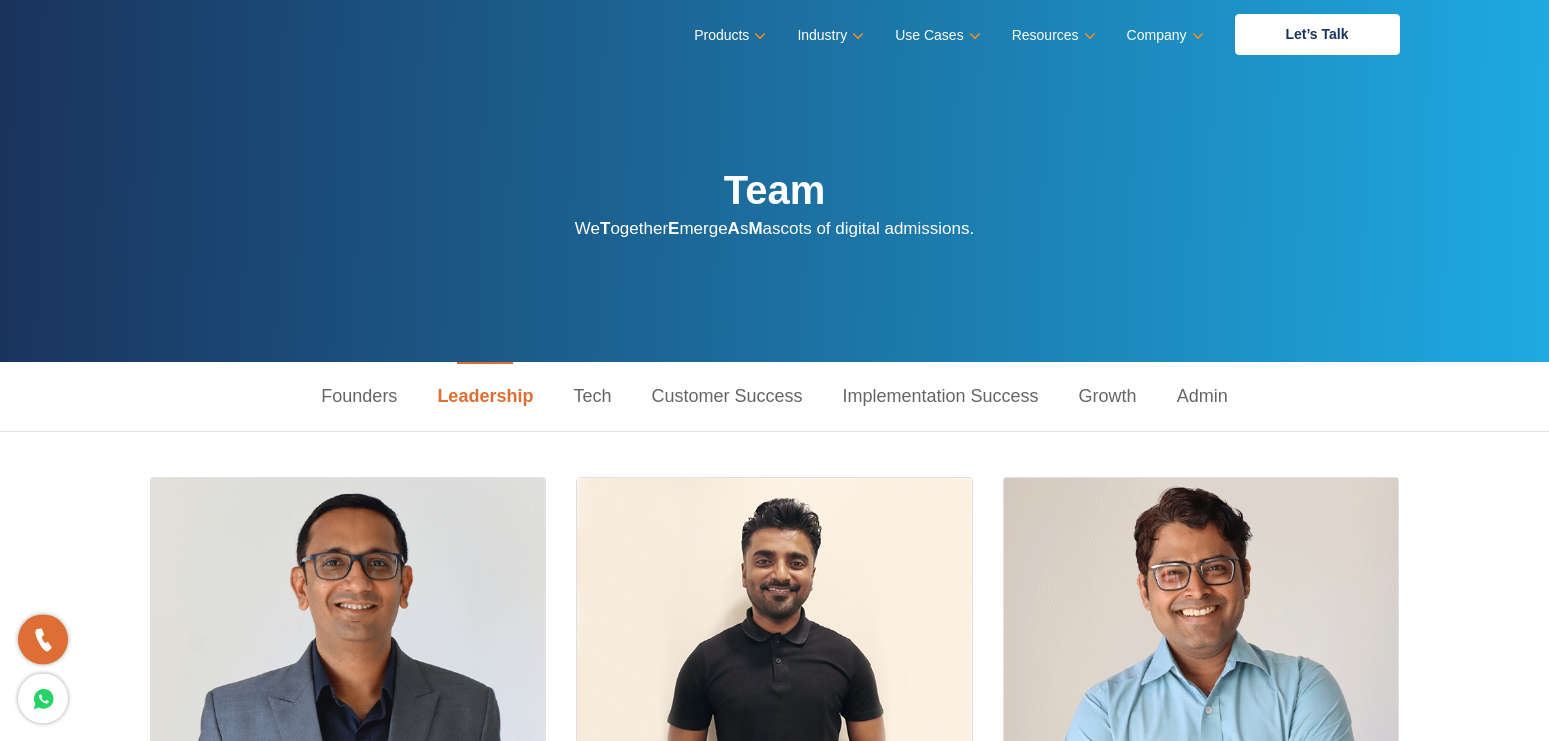 scroll, scrollTop: 0, scrollLeft: 0, axis: both 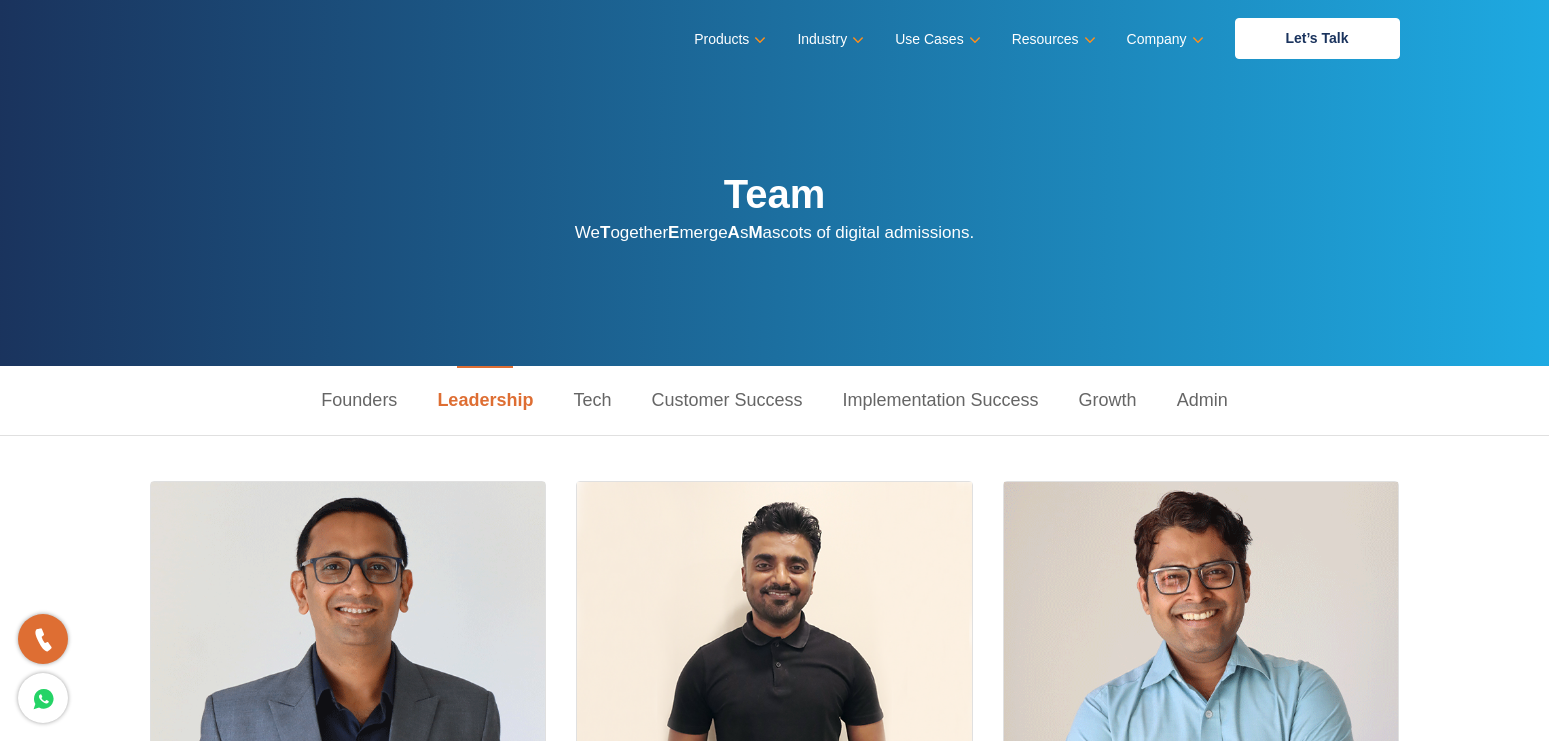 click on "Tech" at bounding box center (592, 400) 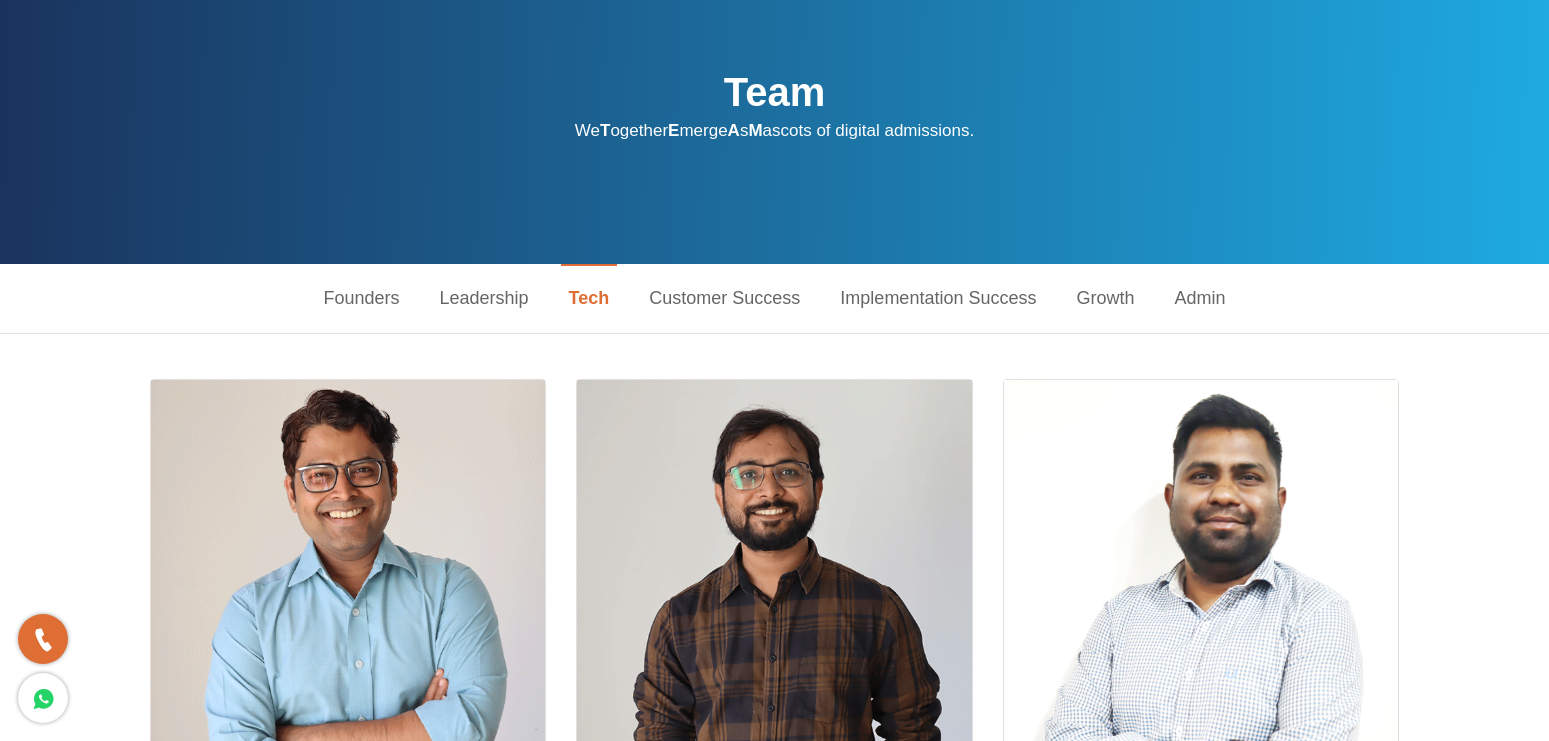 scroll, scrollTop: 0, scrollLeft: 0, axis: both 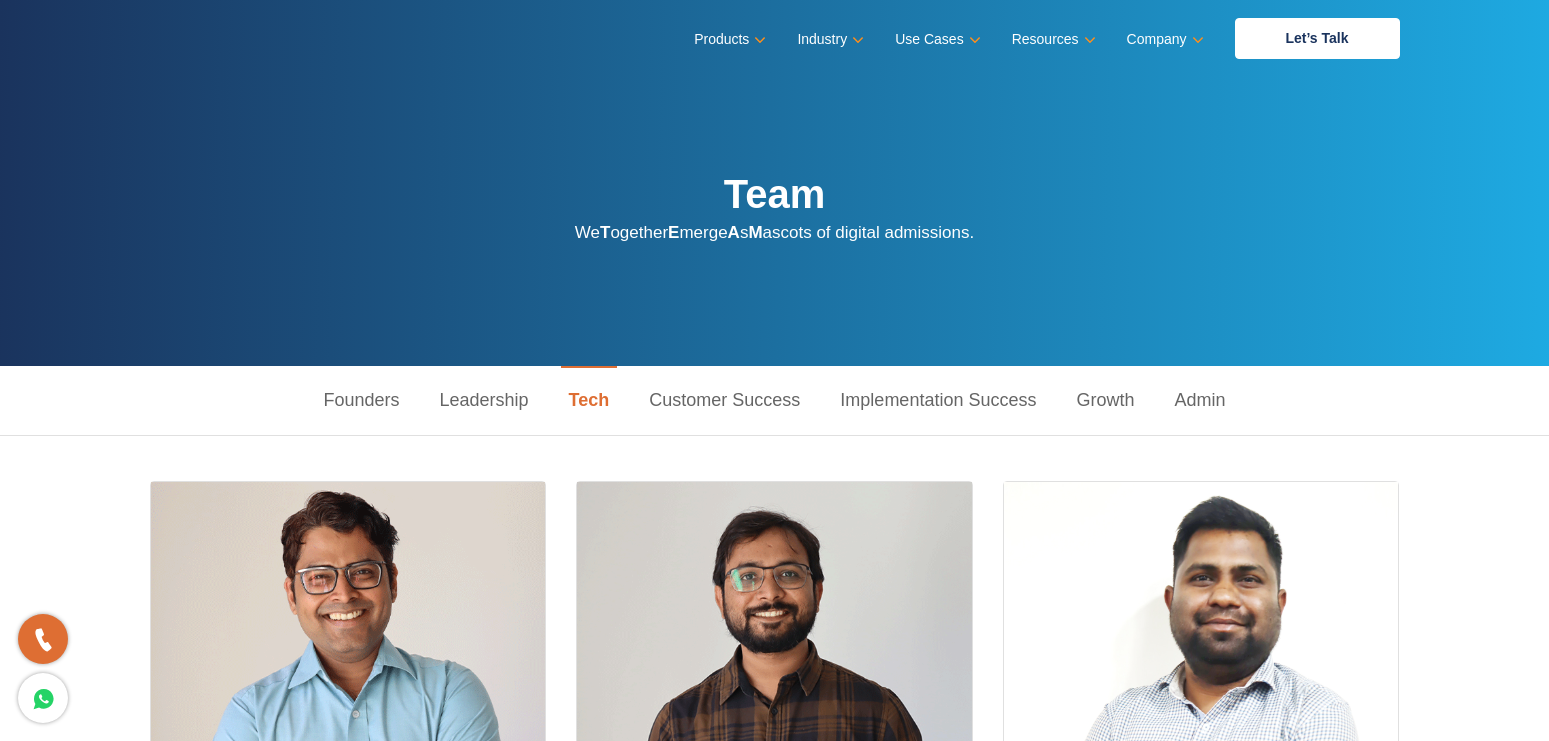 click on "Customer Success" at bounding box center [724, 400] 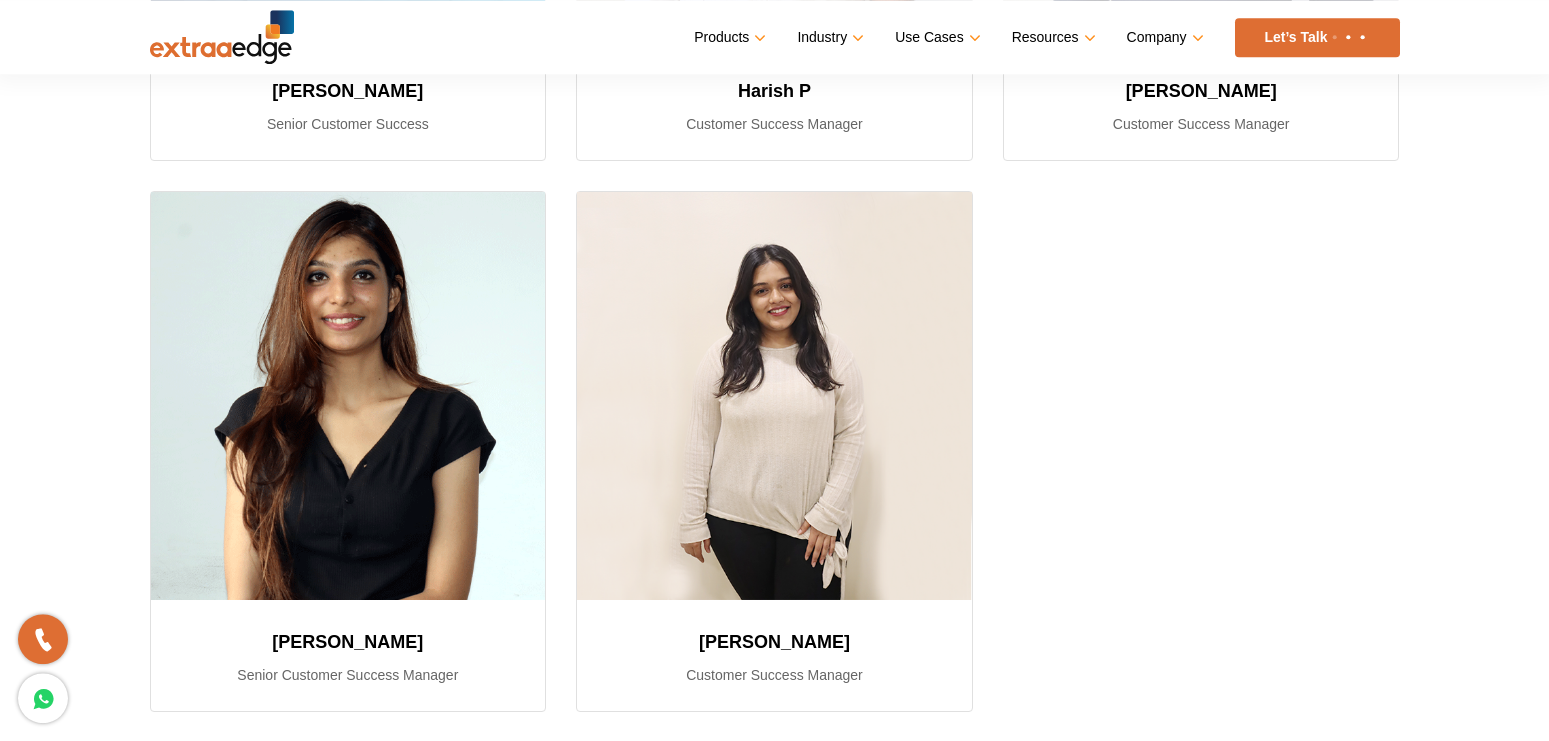 scroll, scrollTop: 918, scrollLeft: 0, axis: vertical 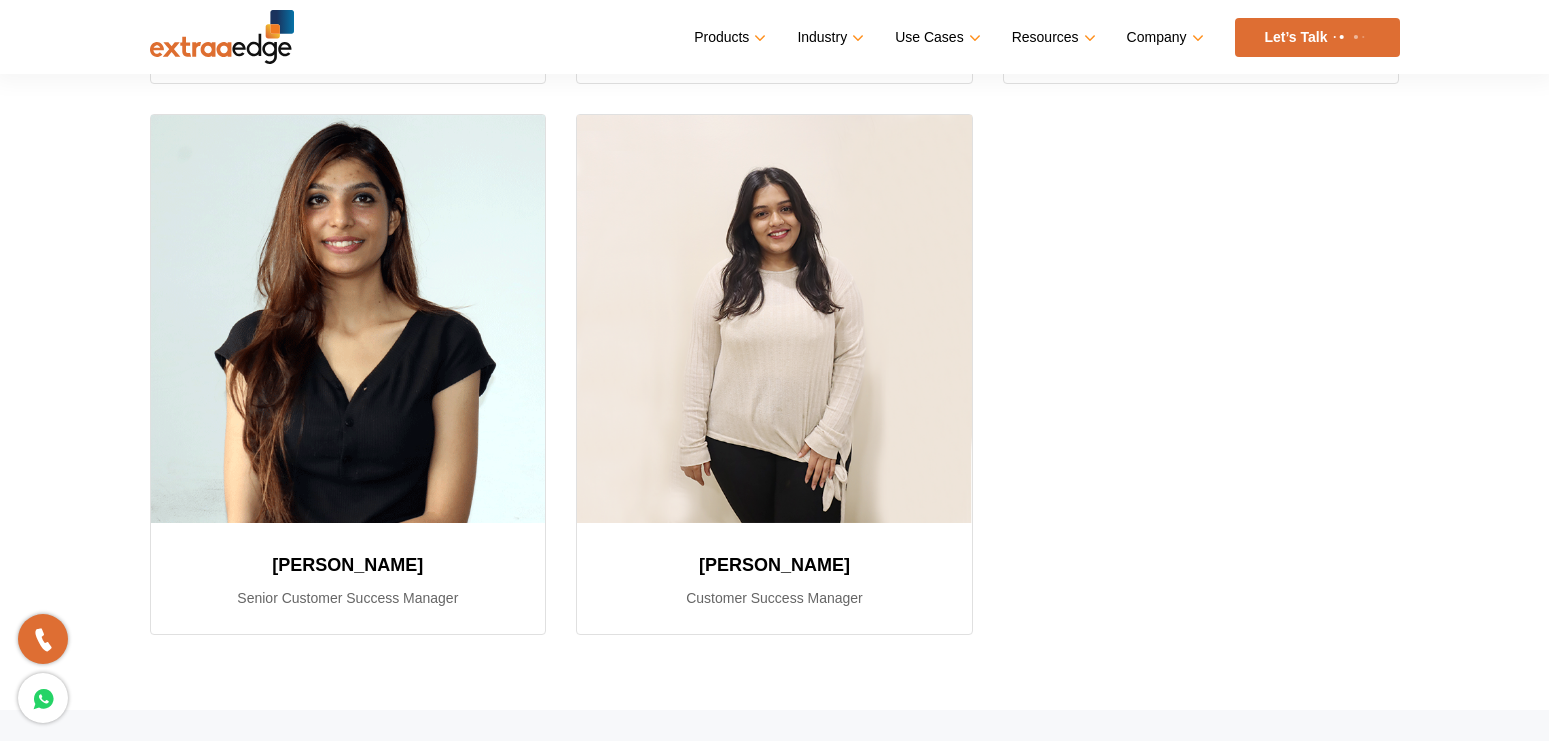 click on "Ananth Bhaskarla
Senior Customer Success
Harish P
Customer Success Manager" at bounding box center [775, 114] 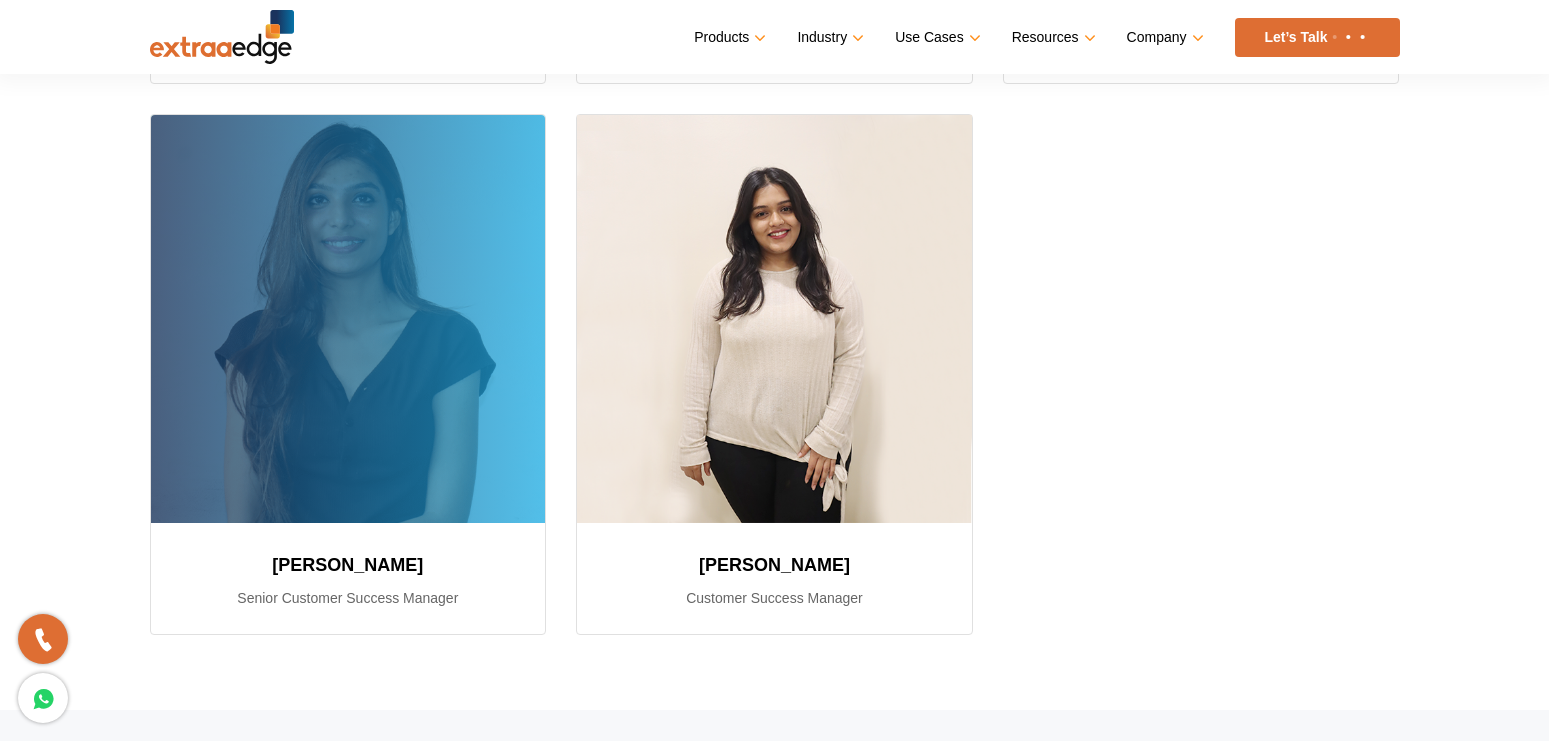 click on "Pallavi Singh" at bounding box center [348, 565] 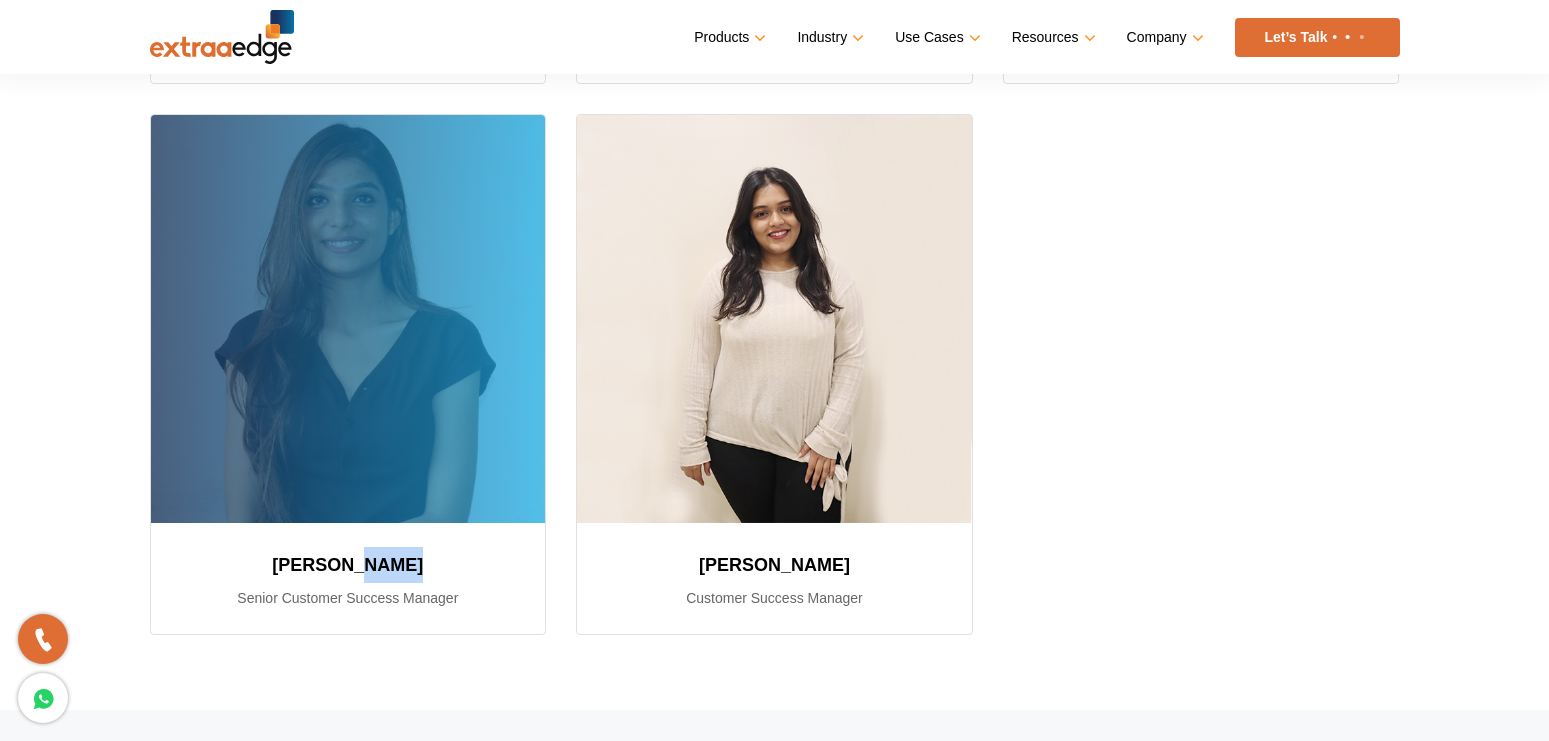 click on "Pallavi Singh" at bounding box center [348, 565] 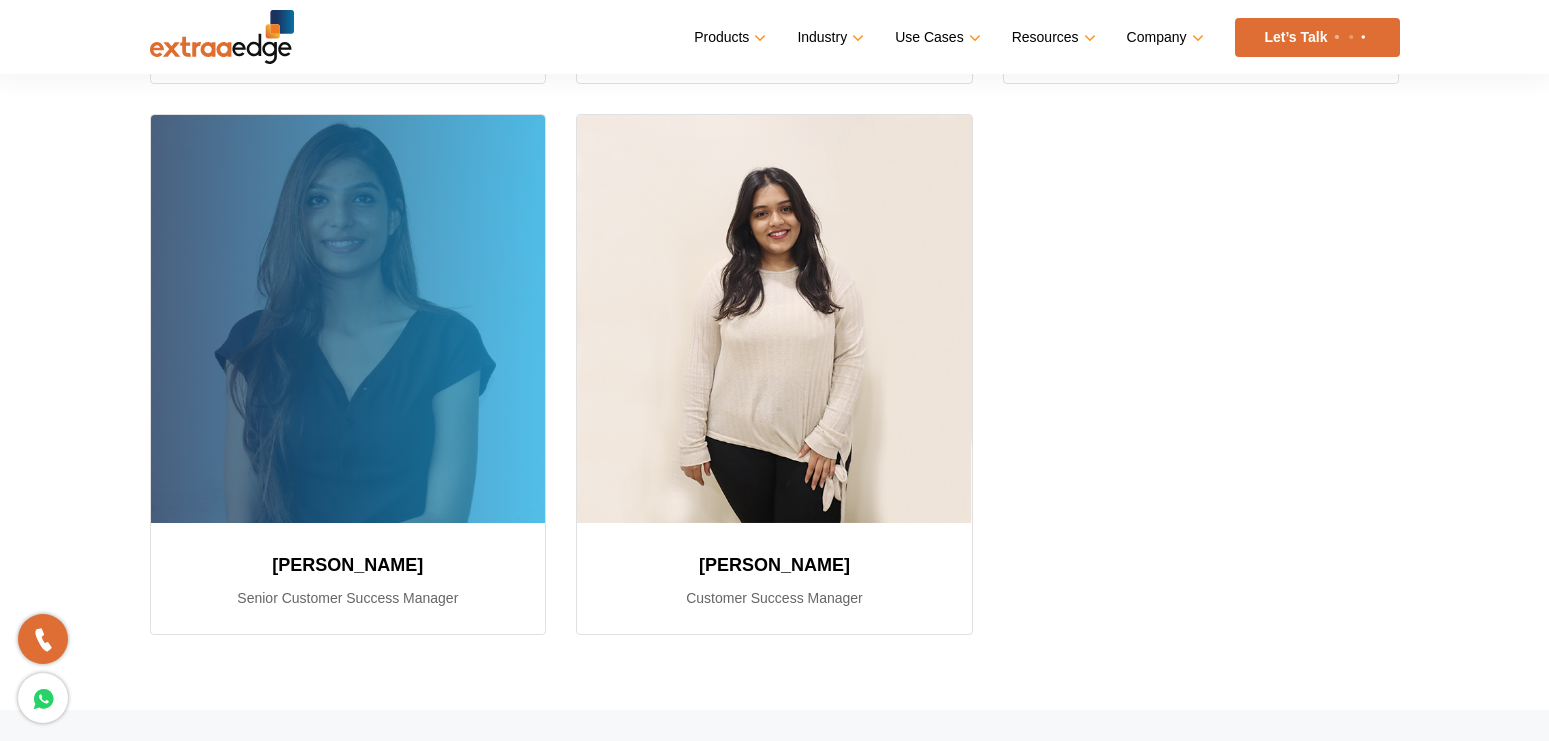 click on "Pallavi Singh
Senior Customer Success Manager" at bounding box center (348, 578) 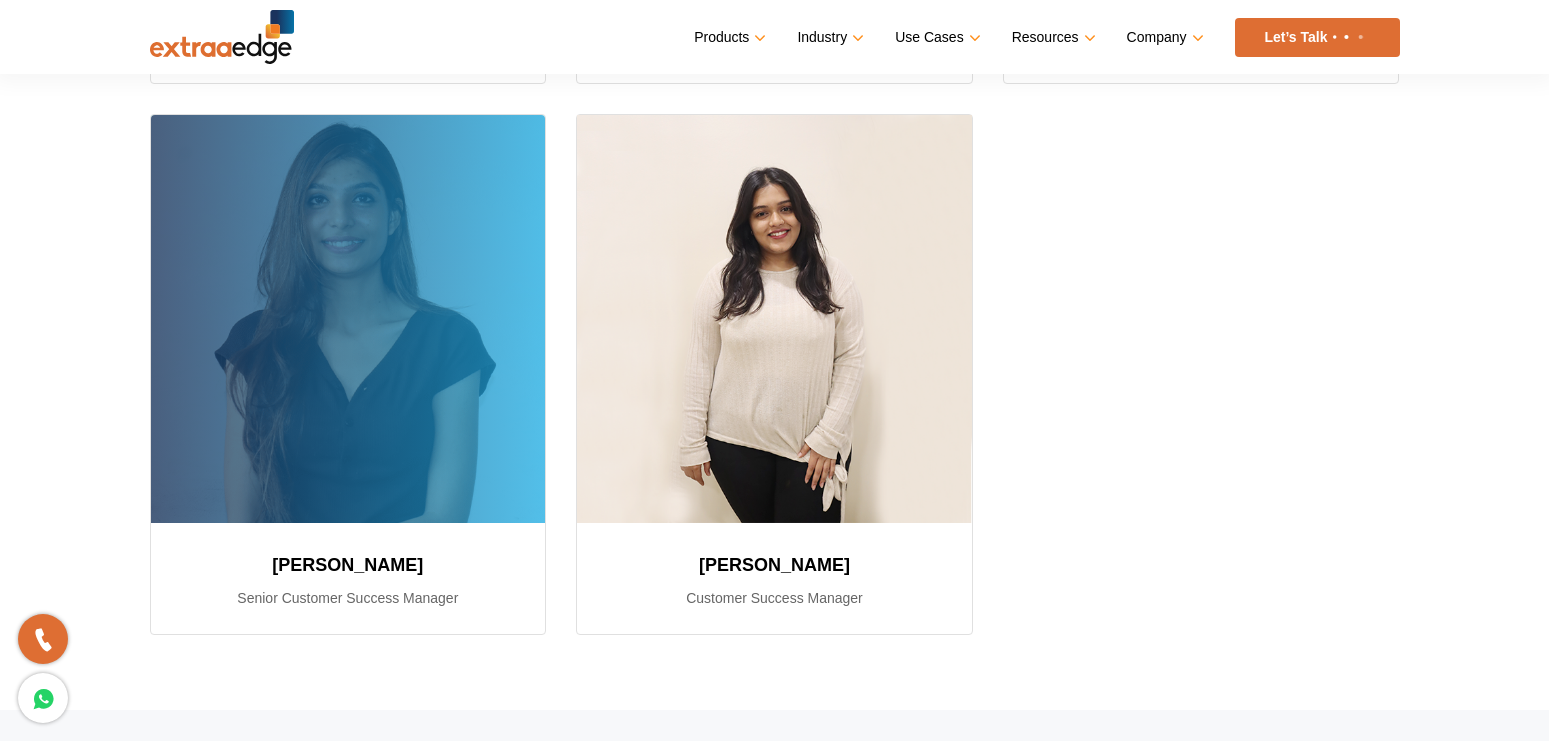 scroll, scrollTop: 816, scrollLeft: 0, axis: vertical 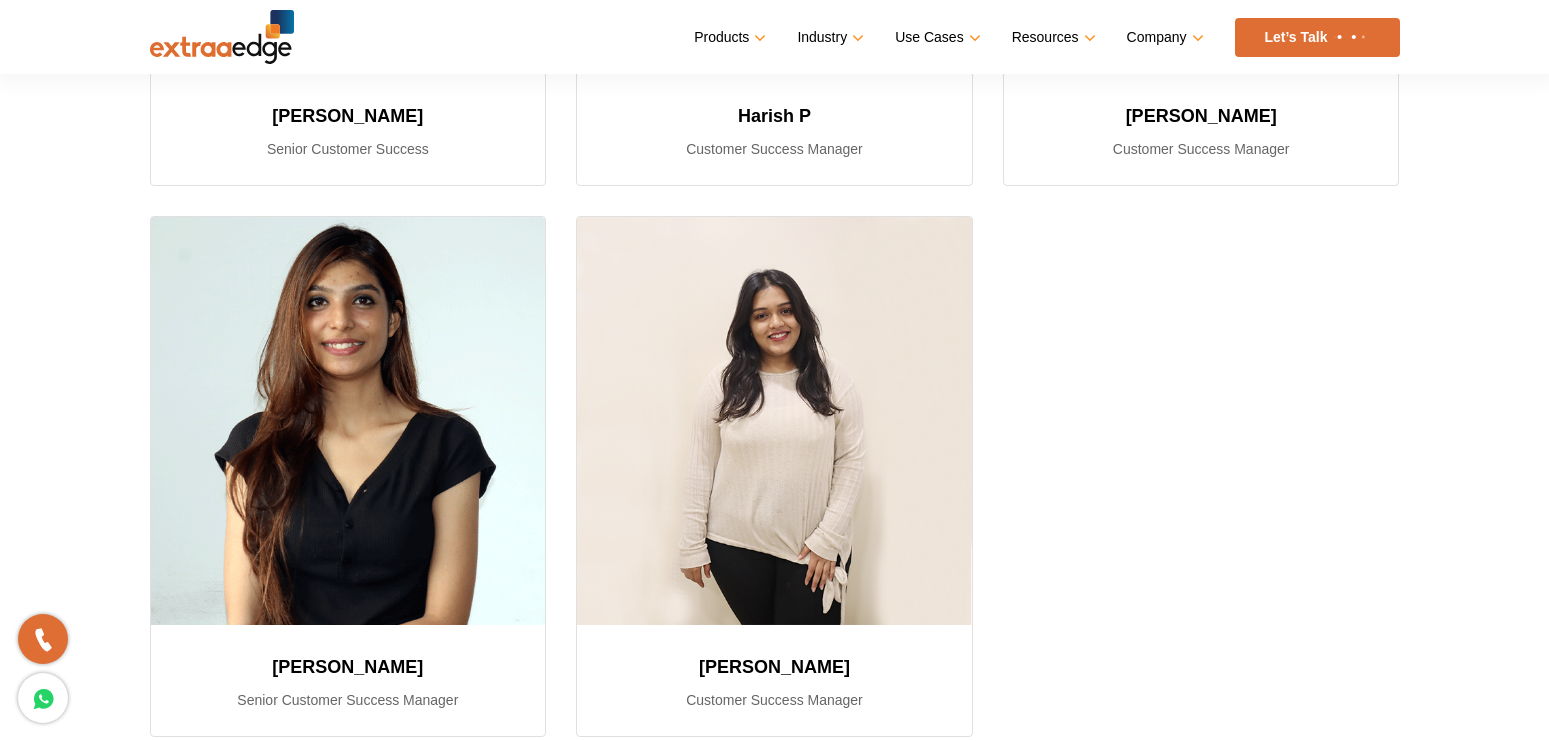 click on "Ananth Bhaskarla
Senior Customer Success
Harish P
Customer Success Manager" at bounding box center (775, 216) 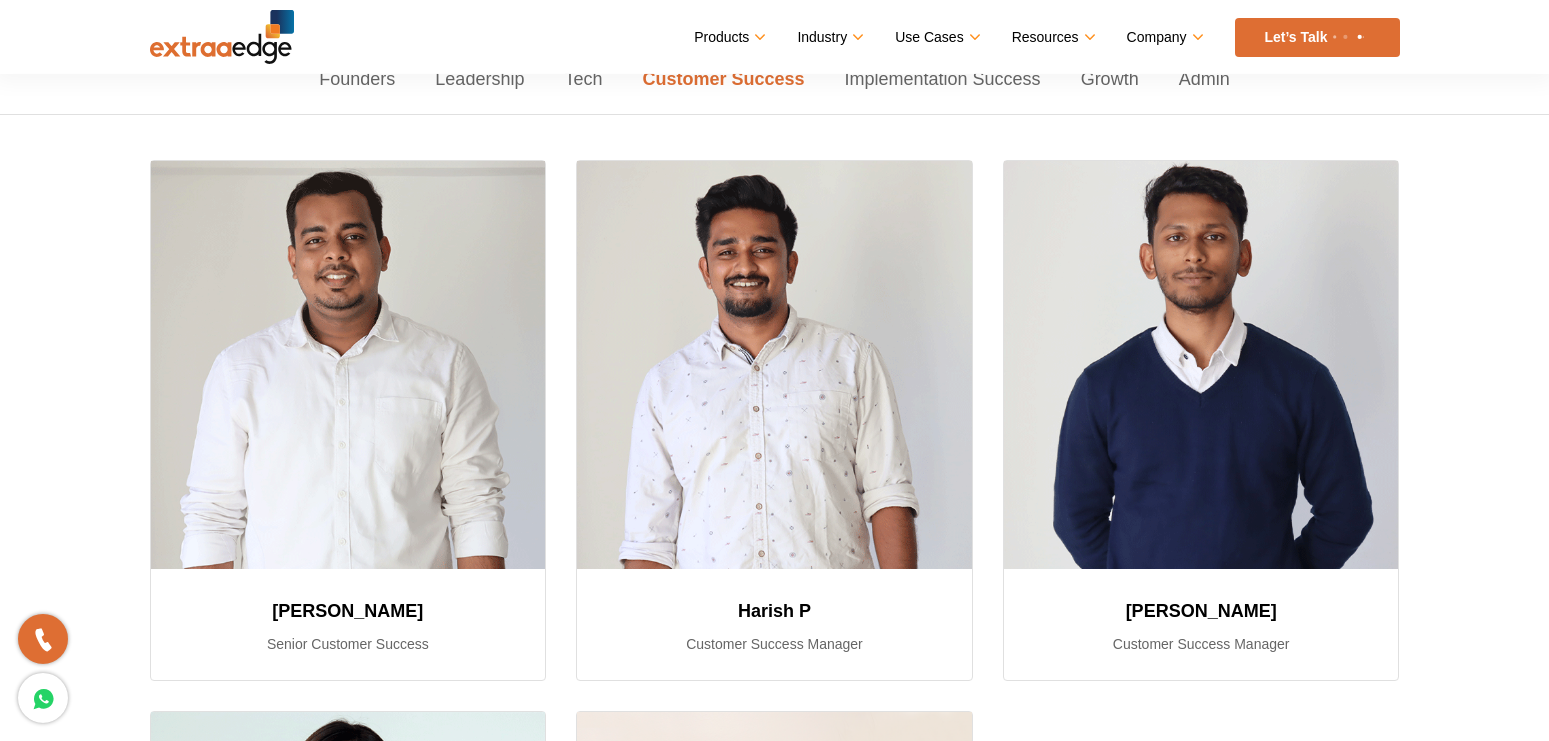 scroll, scrollTop: 306, scrollLeft: 0, axis: vertical 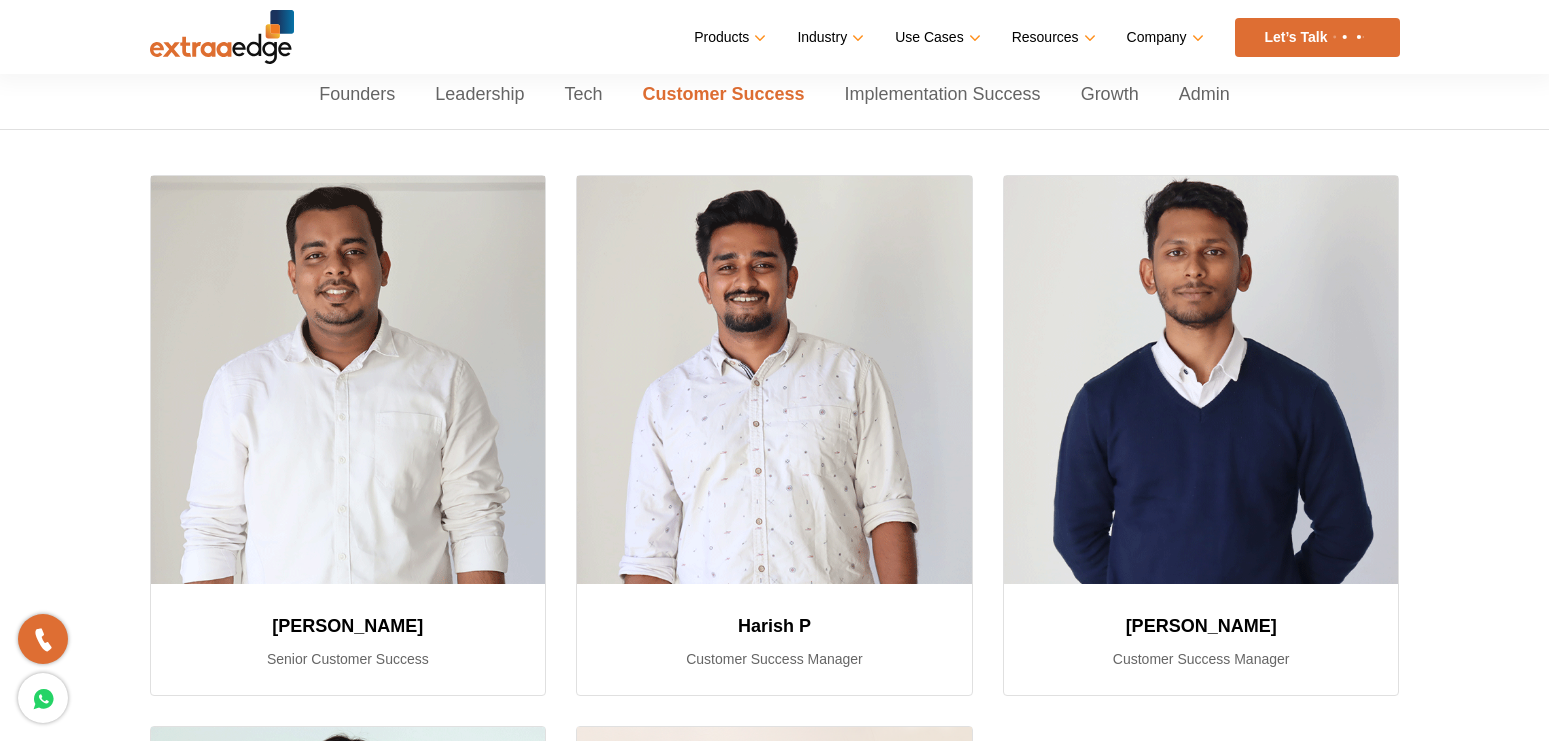 click on "Implementation Success" at bounding box center [943, 94] 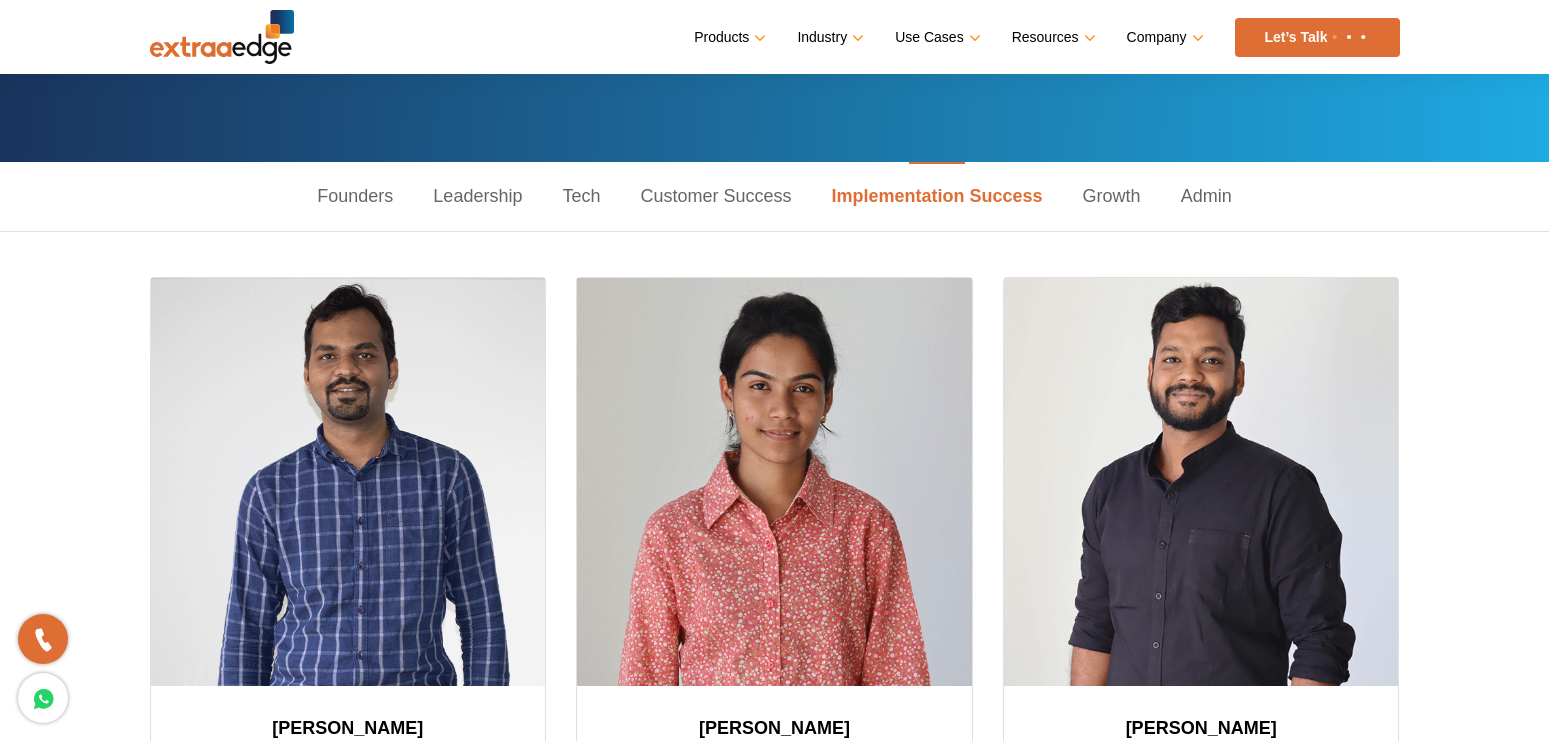 scroll, scrollTop: 0, scrollLeft: 0, axis: both 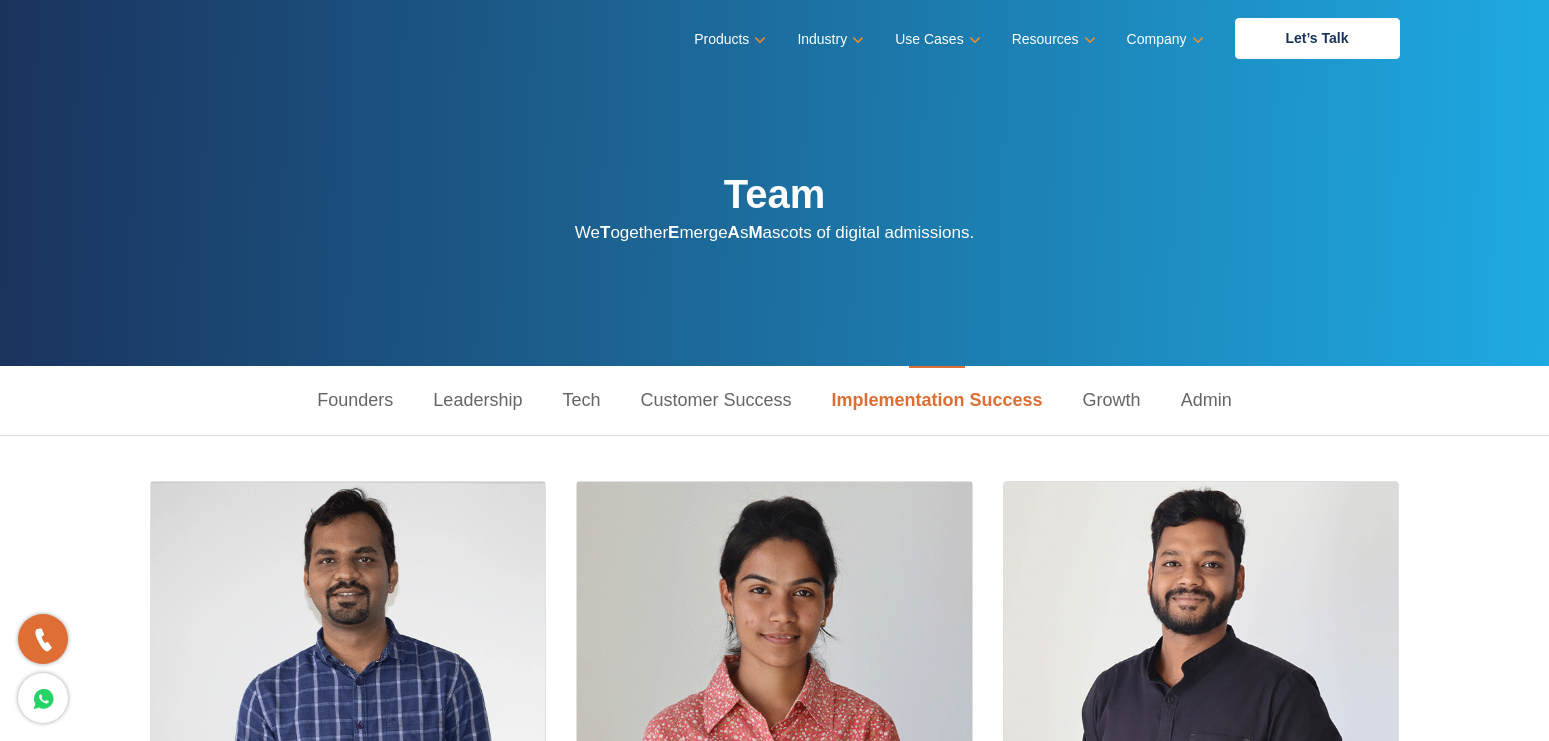 click on "Growth" at bounding box center (1112, 400) 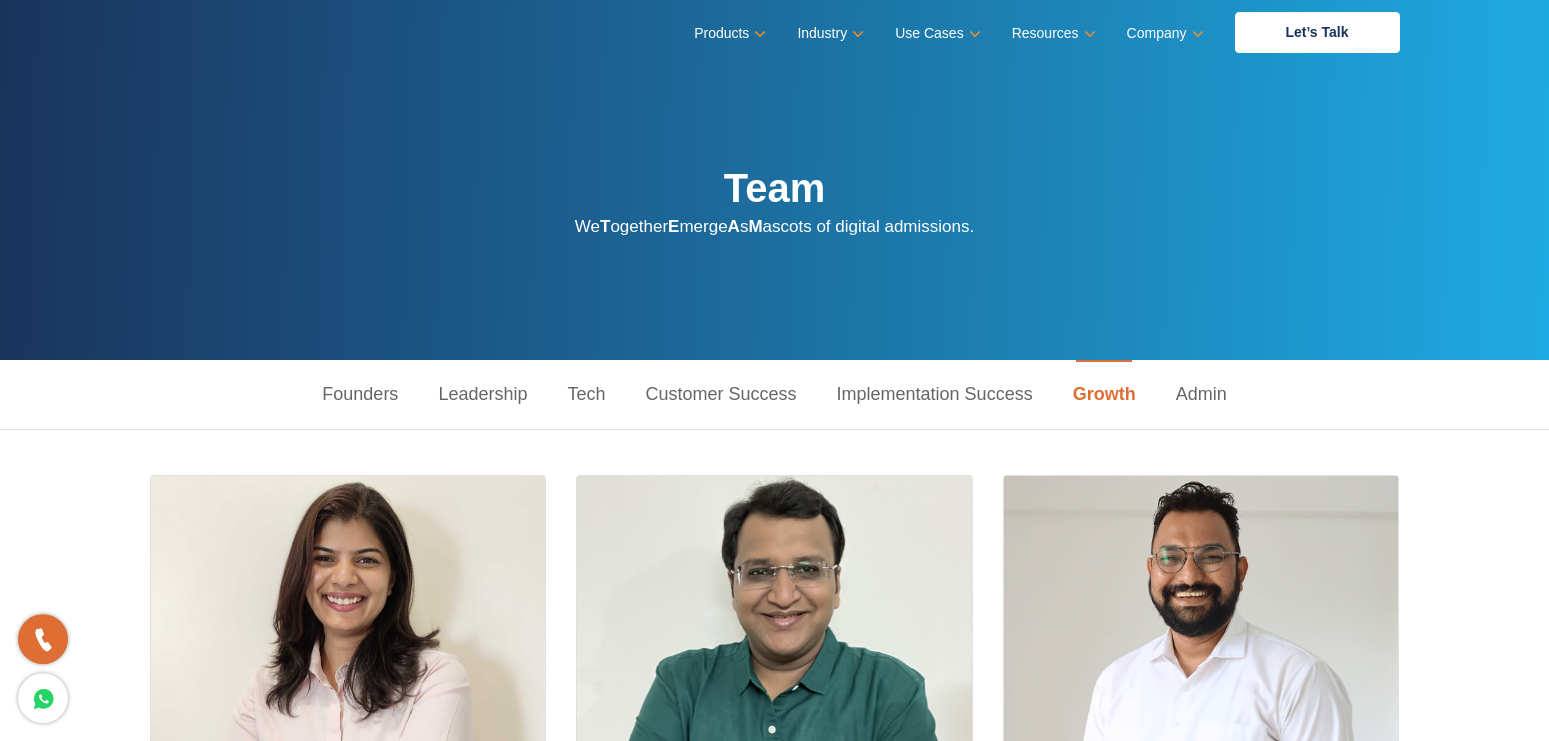 scroll, scrollTop: 0, scrollLeft: 0, axis: both 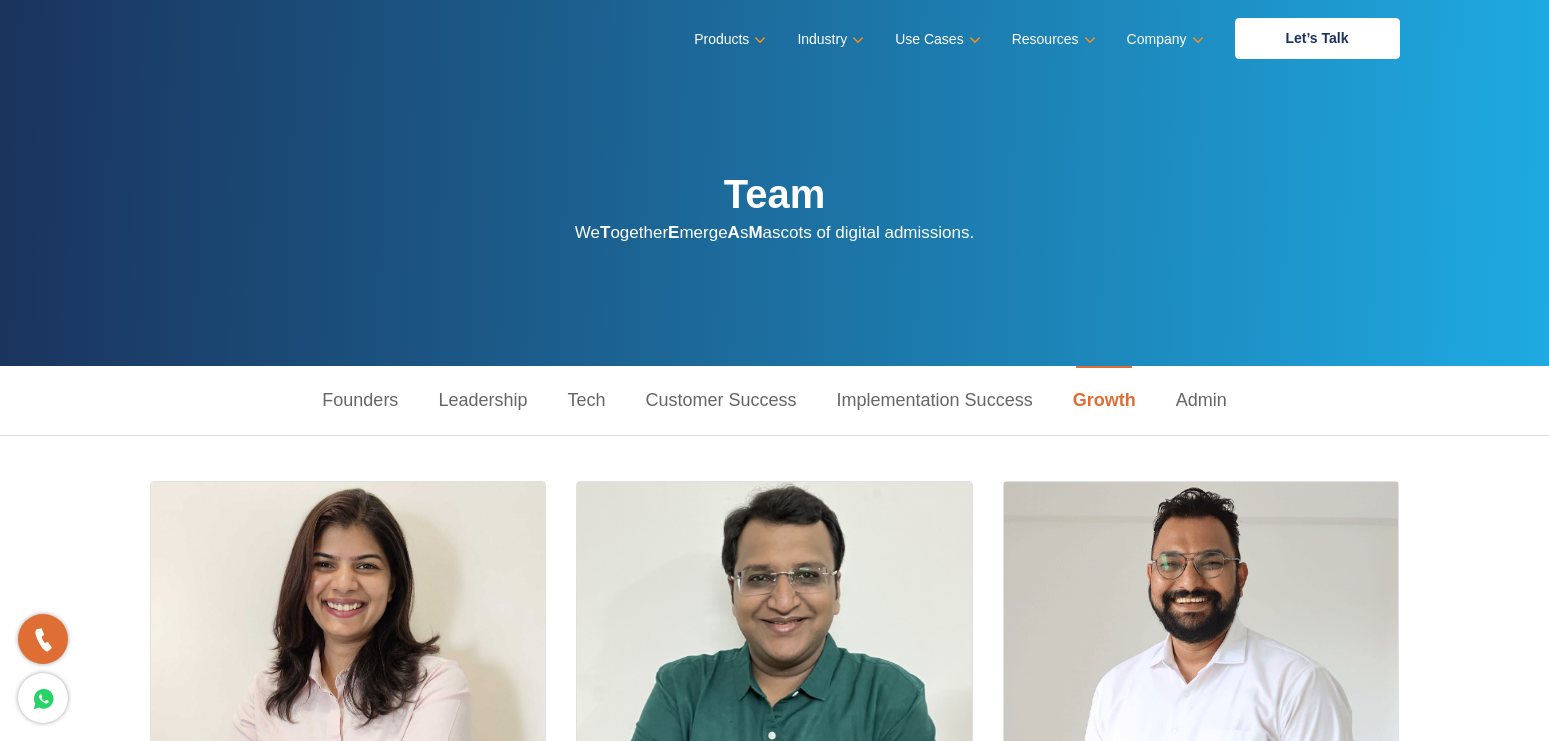 click on "Admin" at bounding box center (1201, 400) 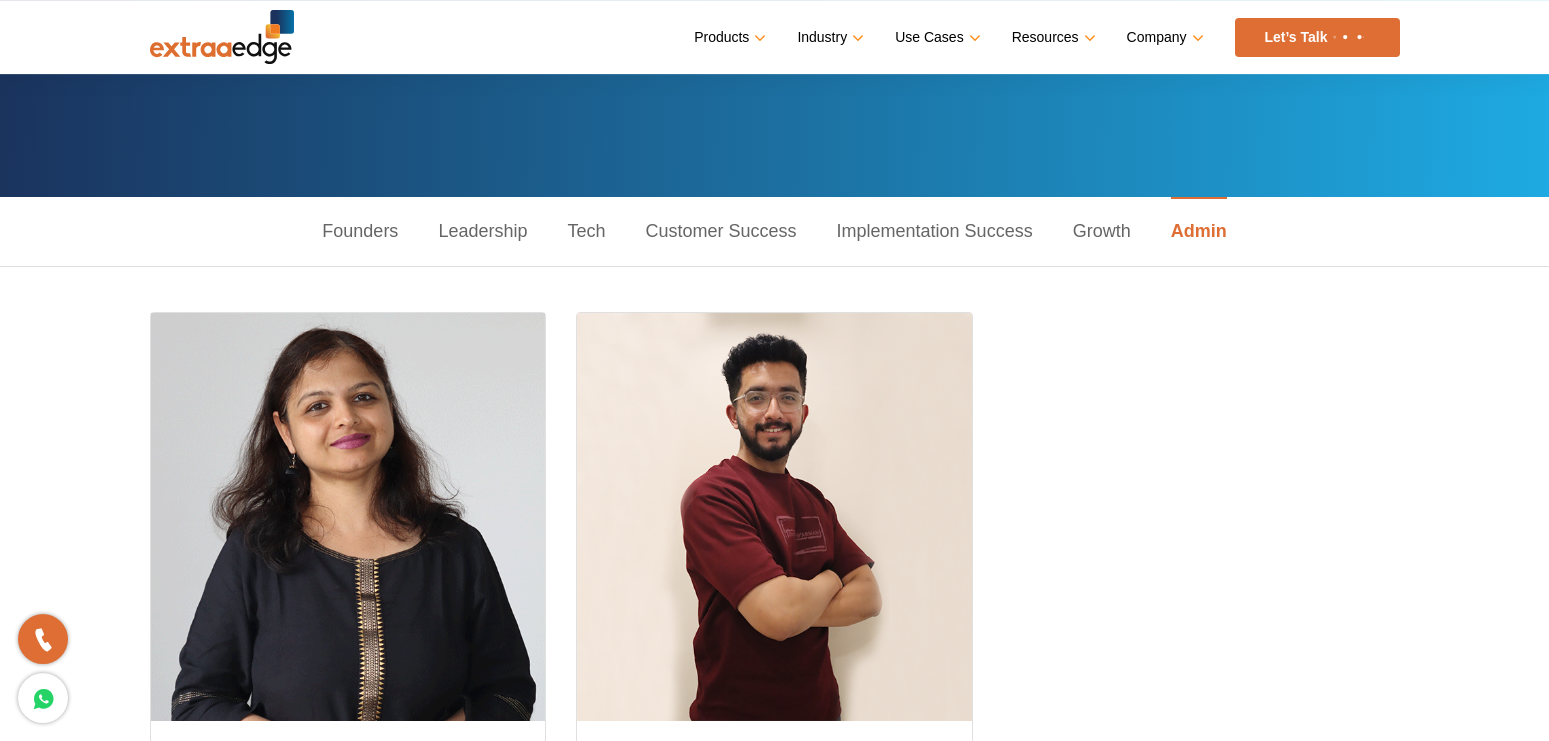 scroll, scrollTop: 102, scrollLeft: 0, axis: vertical 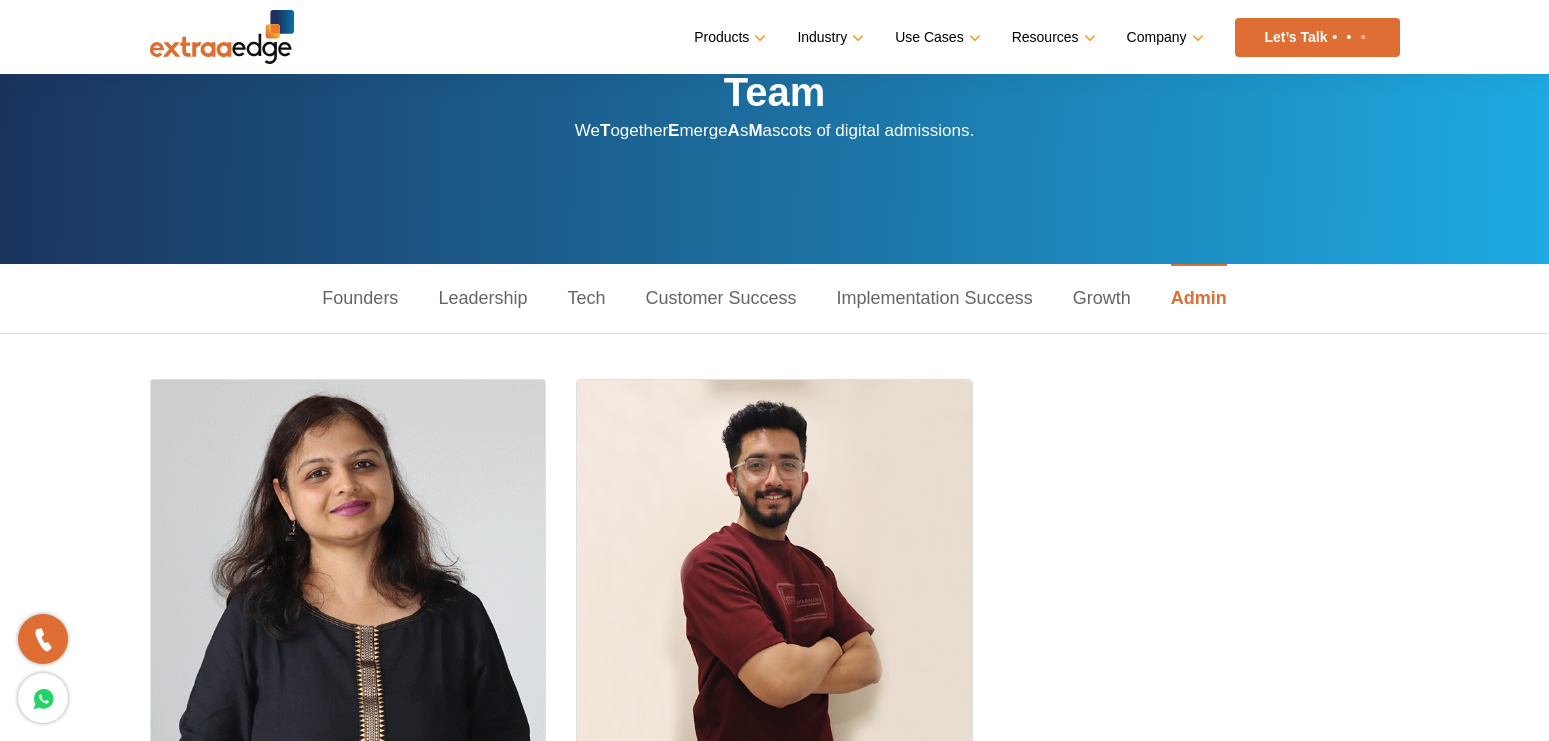 click on "Customer Success" at bounding box center [720, 298] 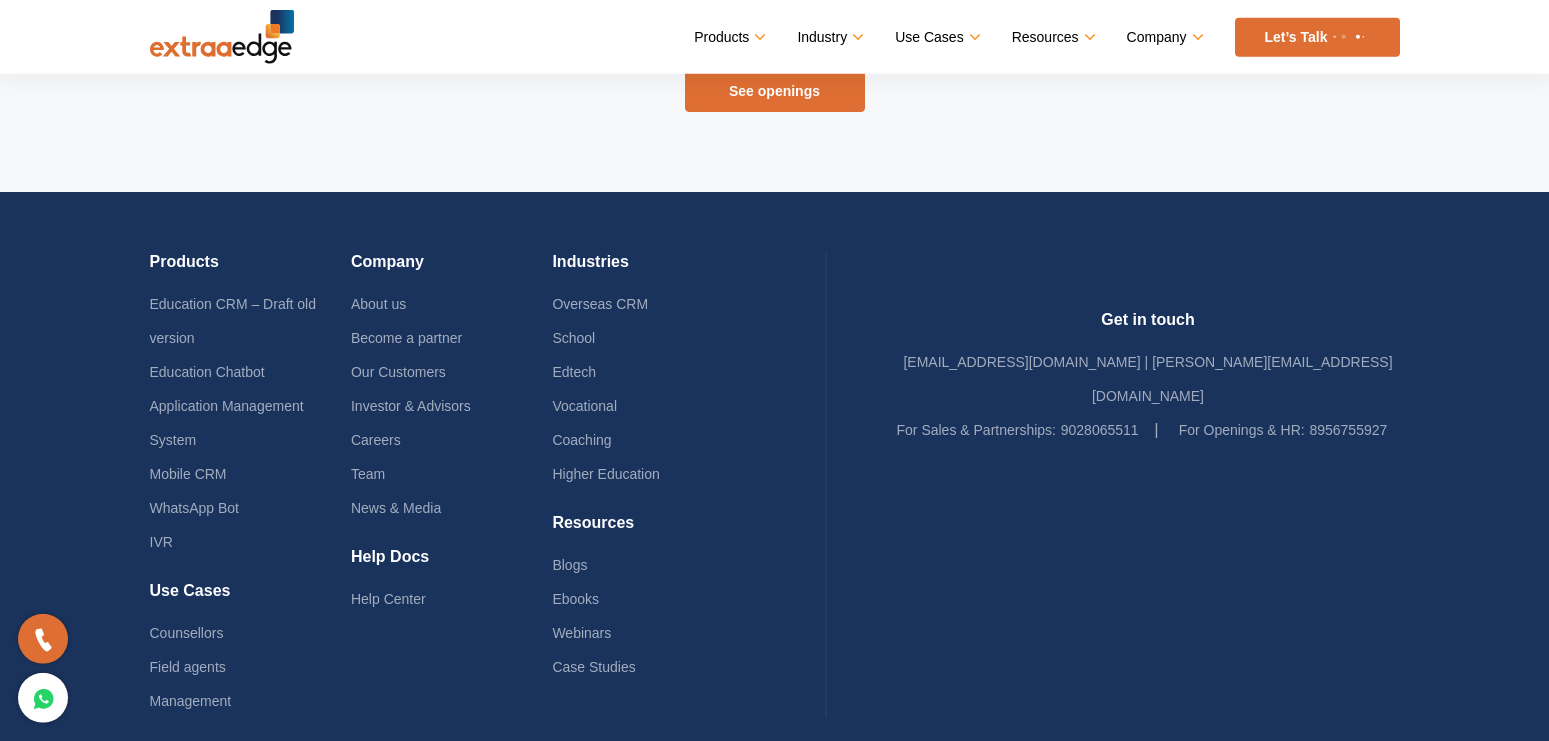 scroll, scrollTop: 1800, scrollLeft: 0, axis: vertical 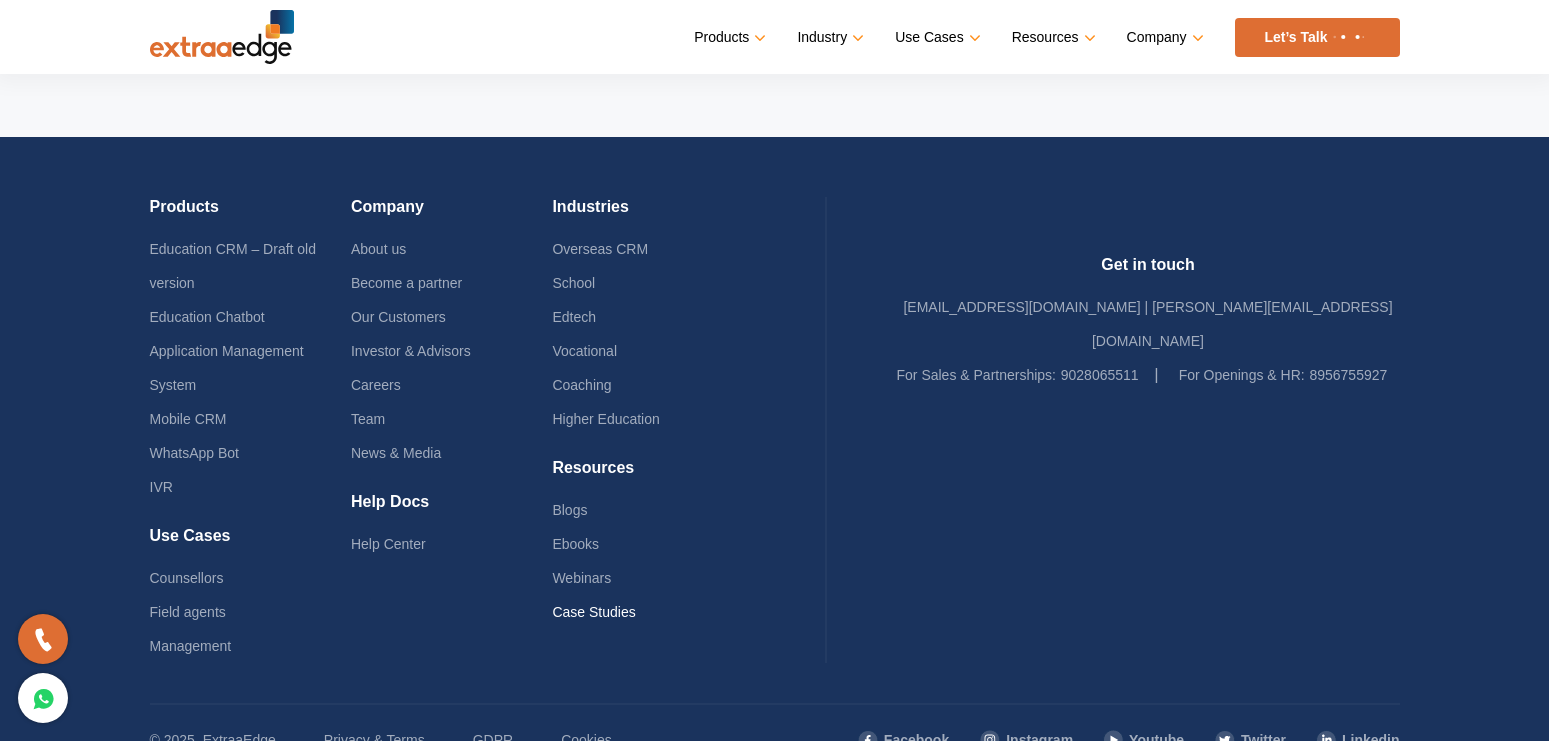 click on "Case Studies" at bounding box center [593, 612] 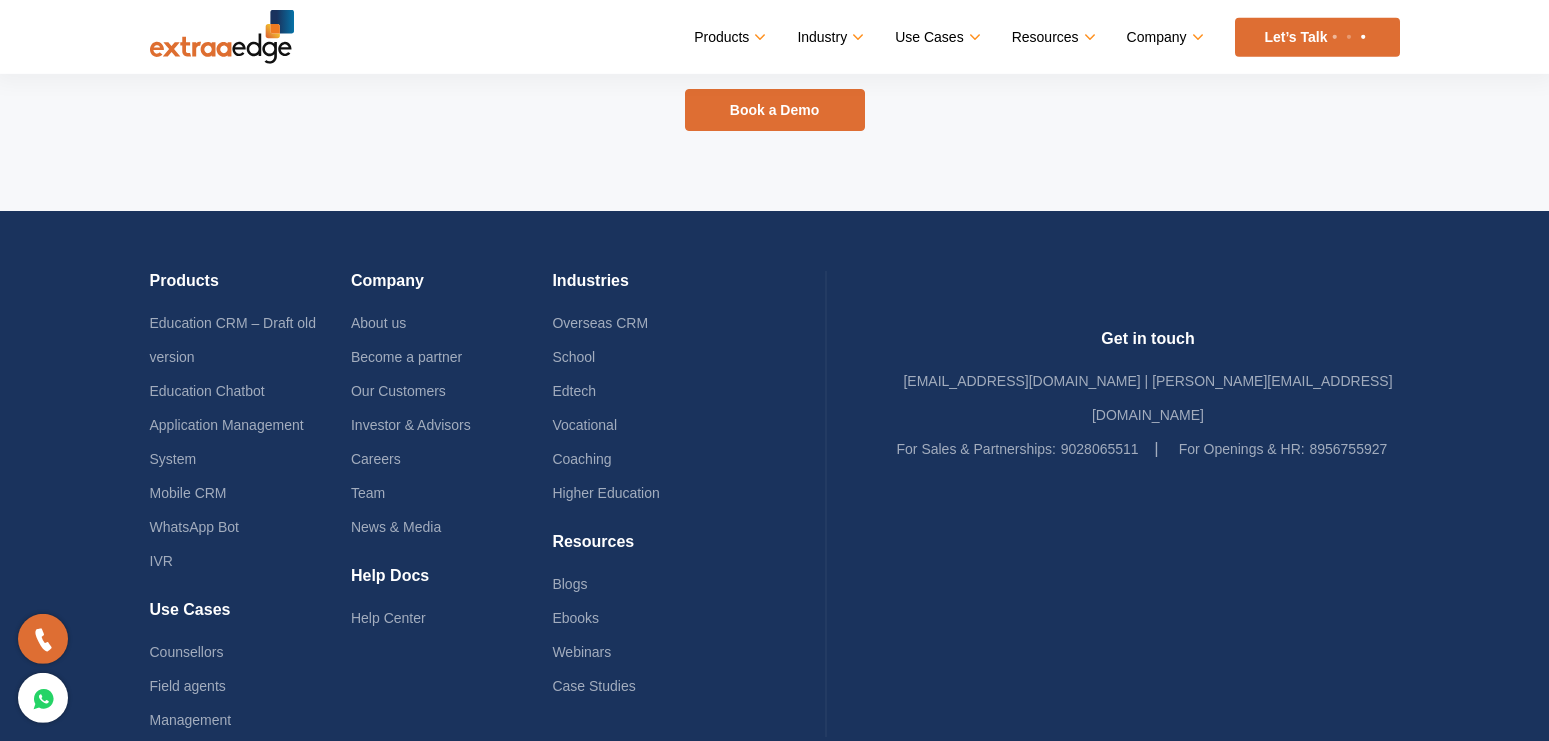 scroll, scrollTop: 18407, scrollLeft: 0, axis: vertical 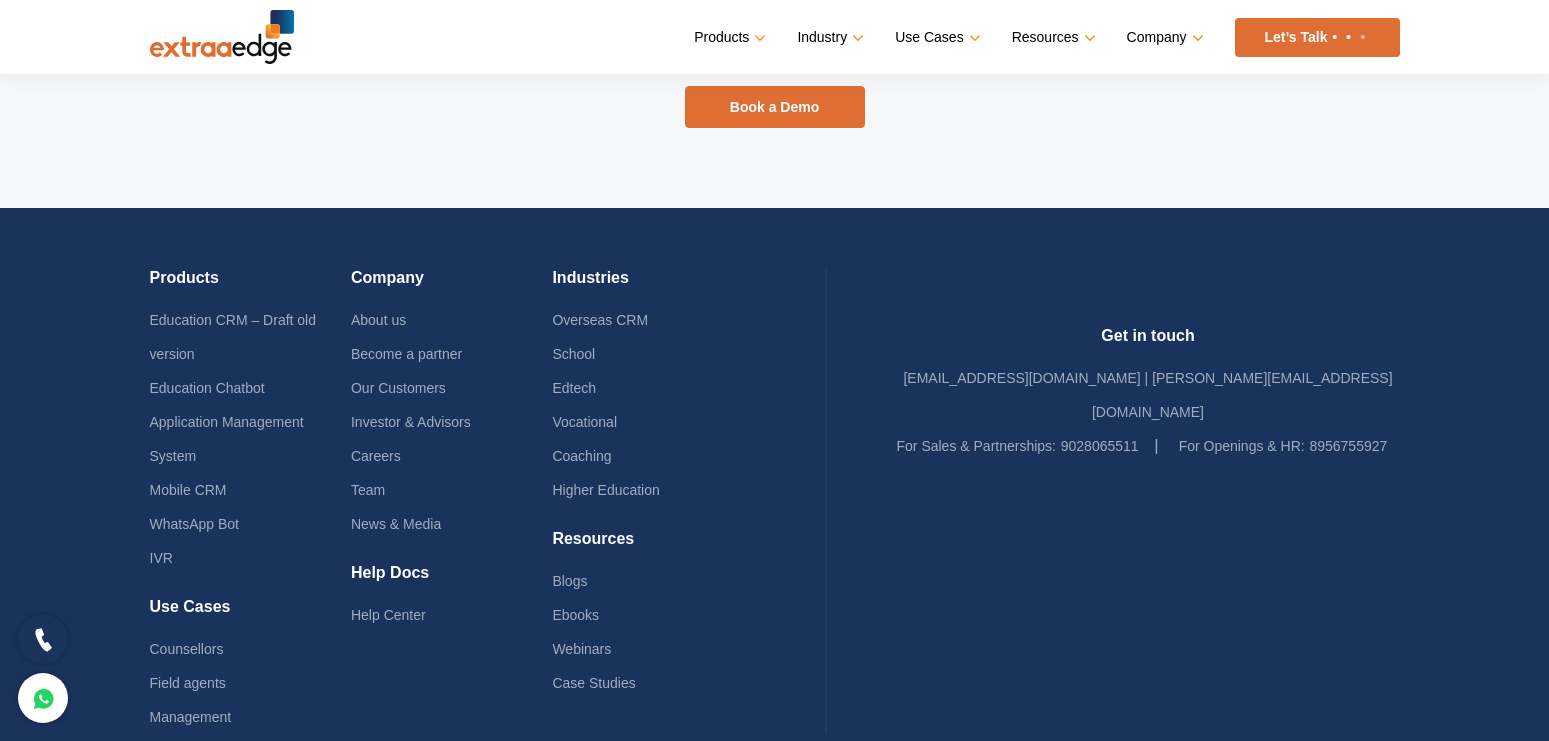 click at bounding box center (43, 639) 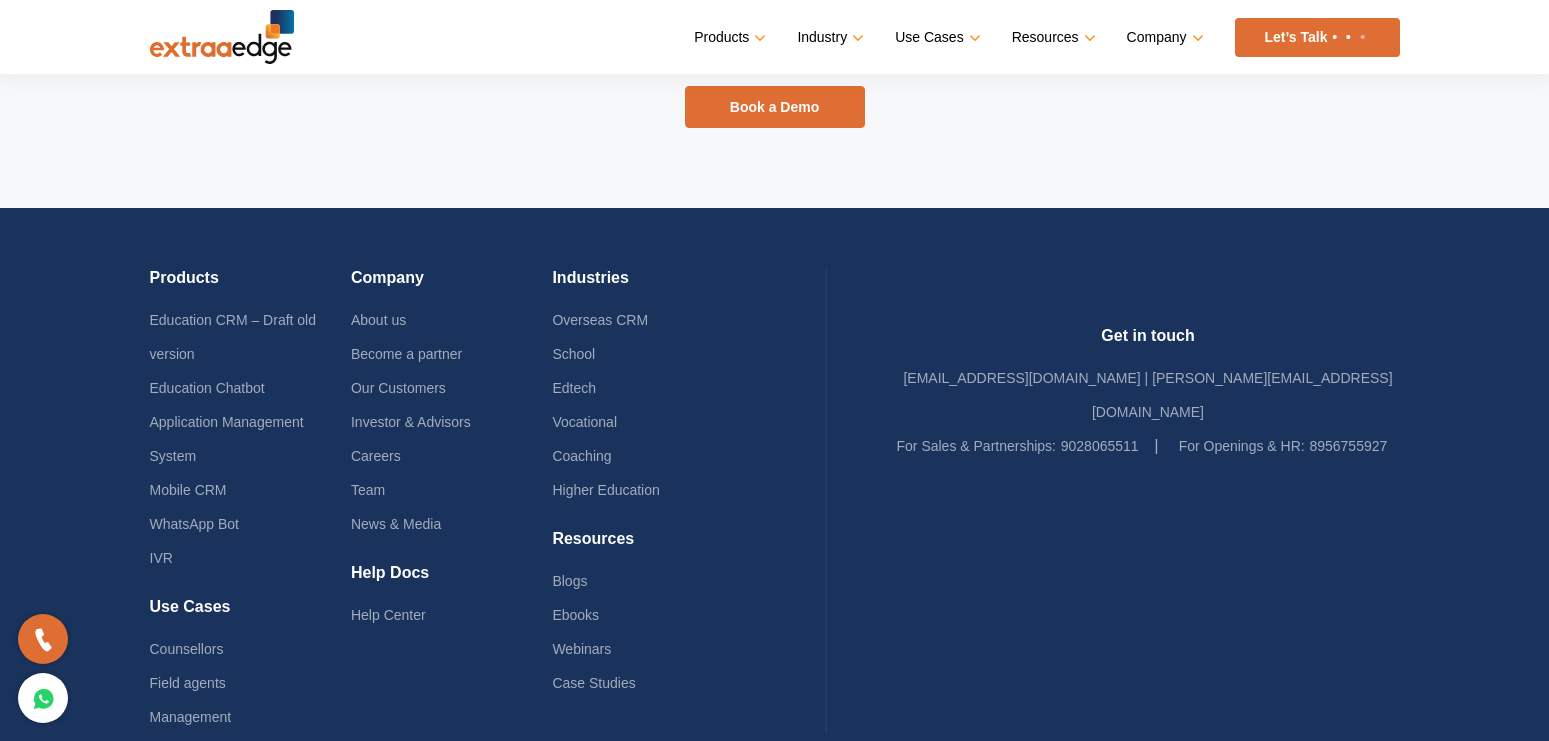 click at bounding box center (43, 698) 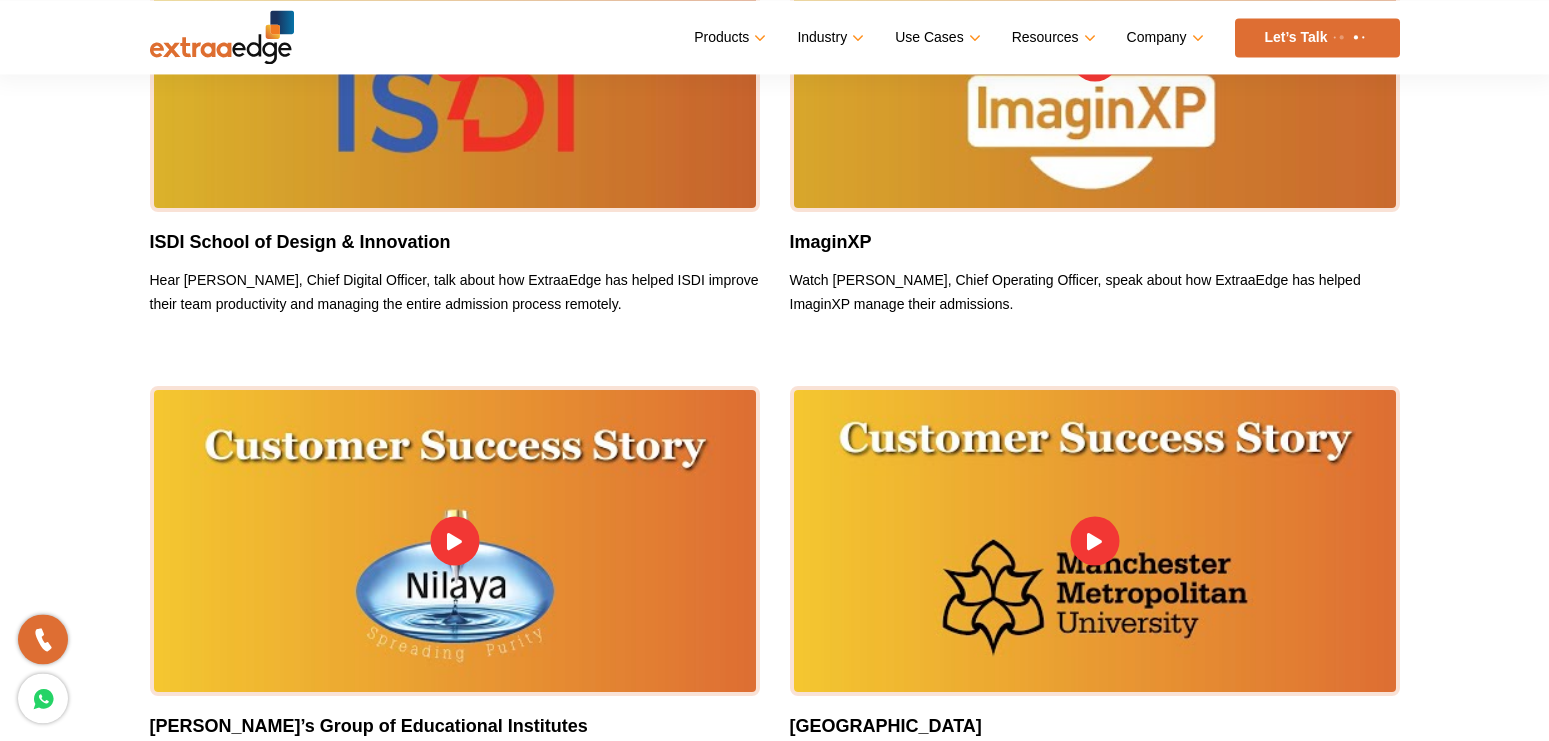 scroll, scrollTop: 16877, scrollLeft: 0, axis: vertical 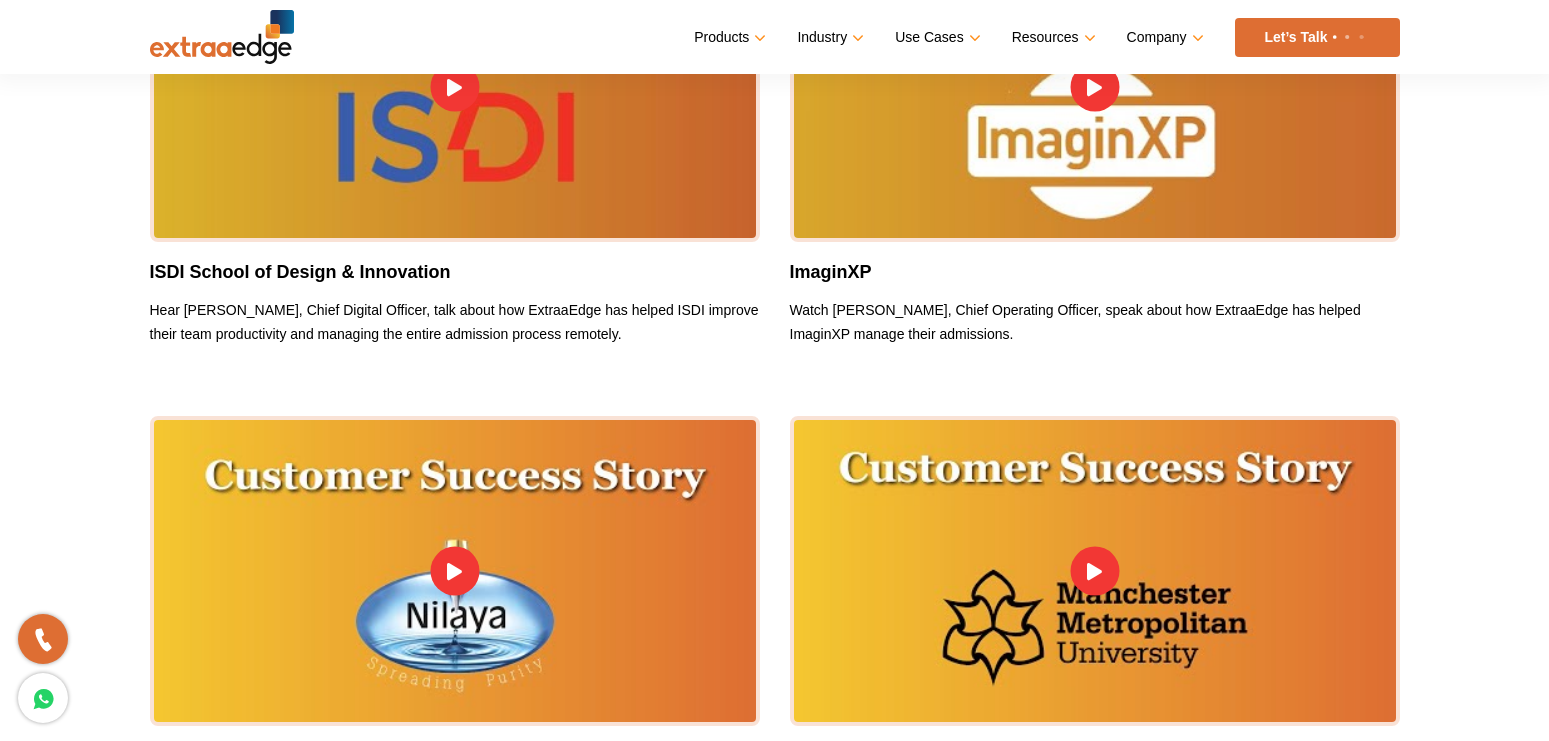 click on "Let’s Talk" at bounding box center [1317, 37] 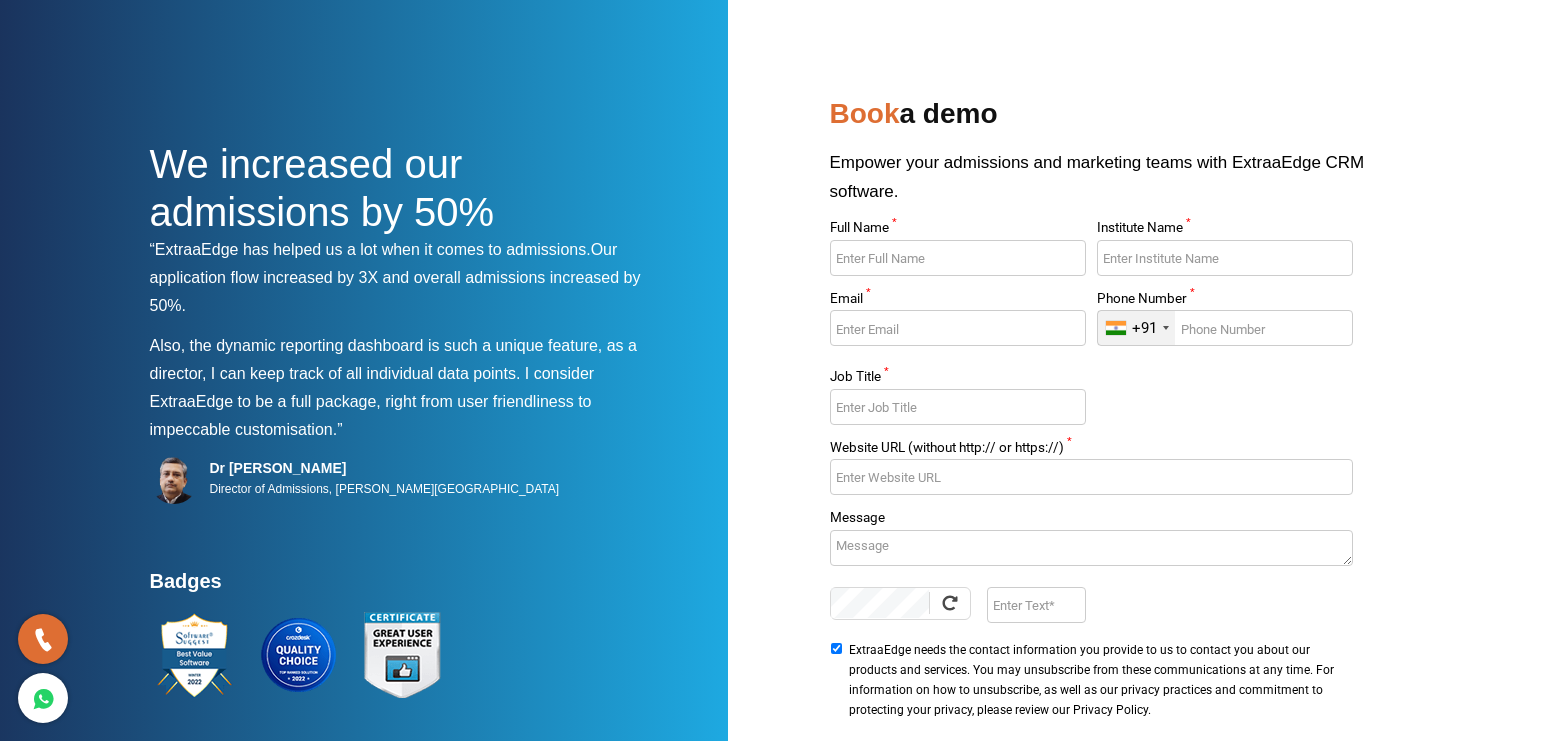 scroll, scrollTop: 0, scrollLeft: 0, axis: both 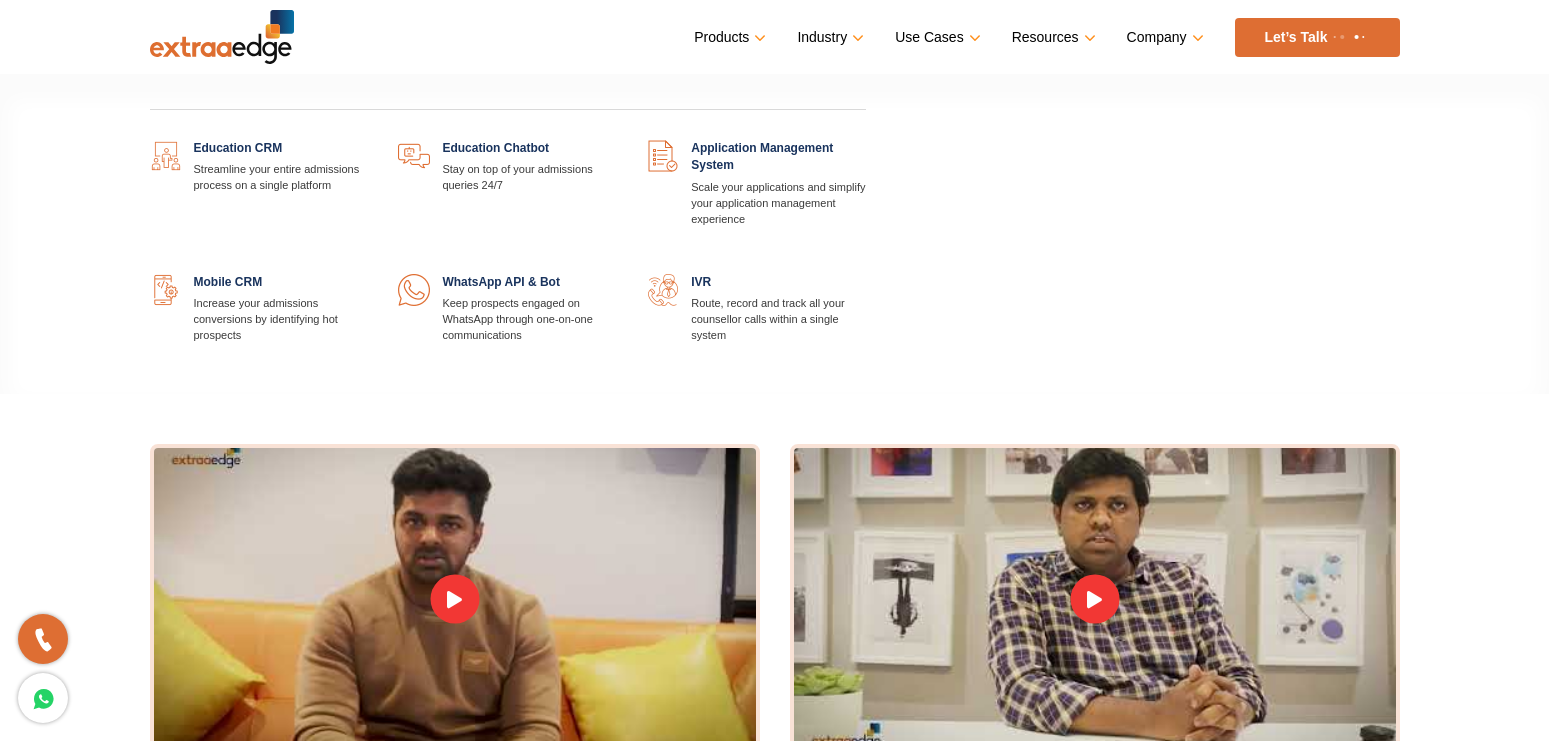 click at bounding box center [617, 140] 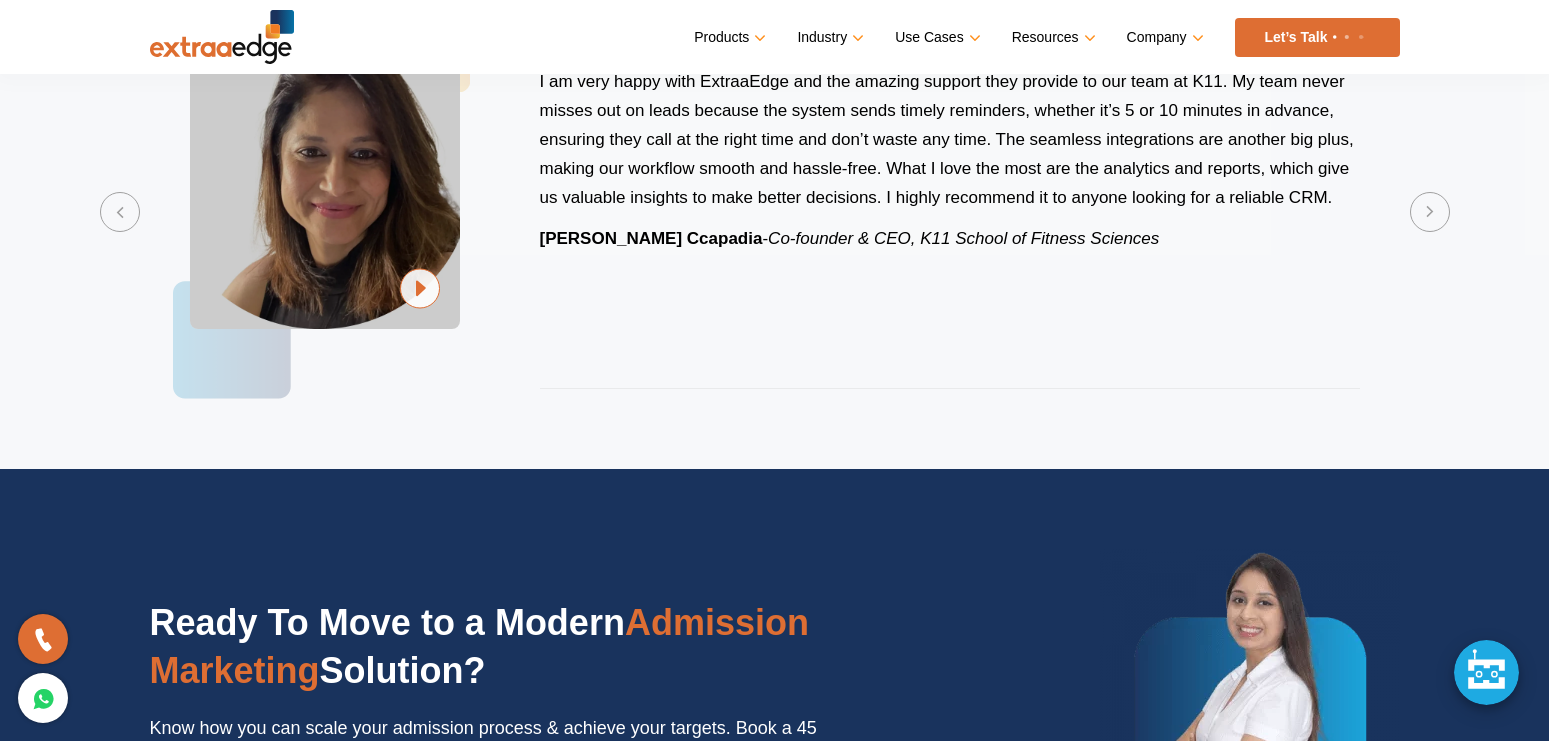scroll, scrollTop: 4386, scrollLeft: 0, axis: vertical 